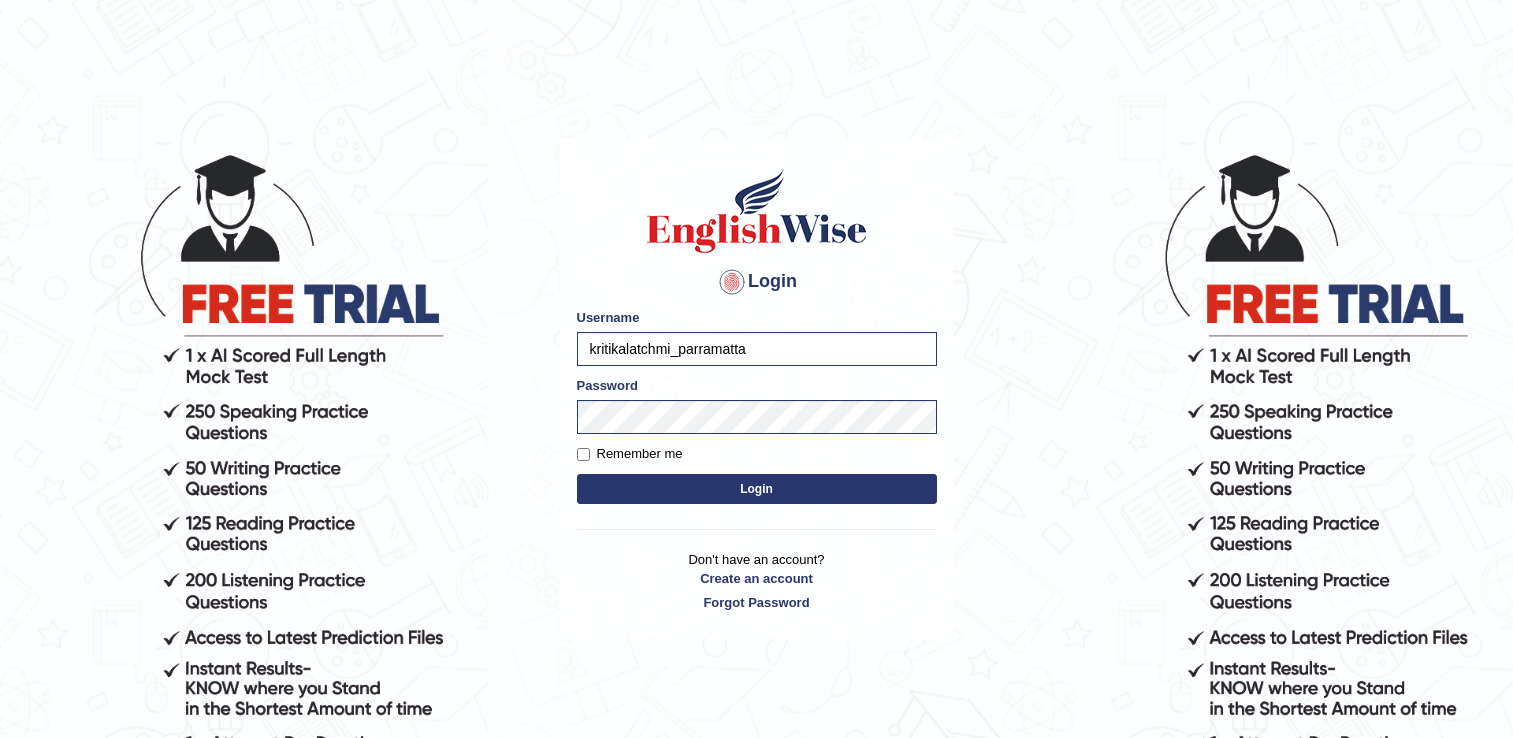 scroll, scrollTop: 0, scrollLeft: 0, axis: both 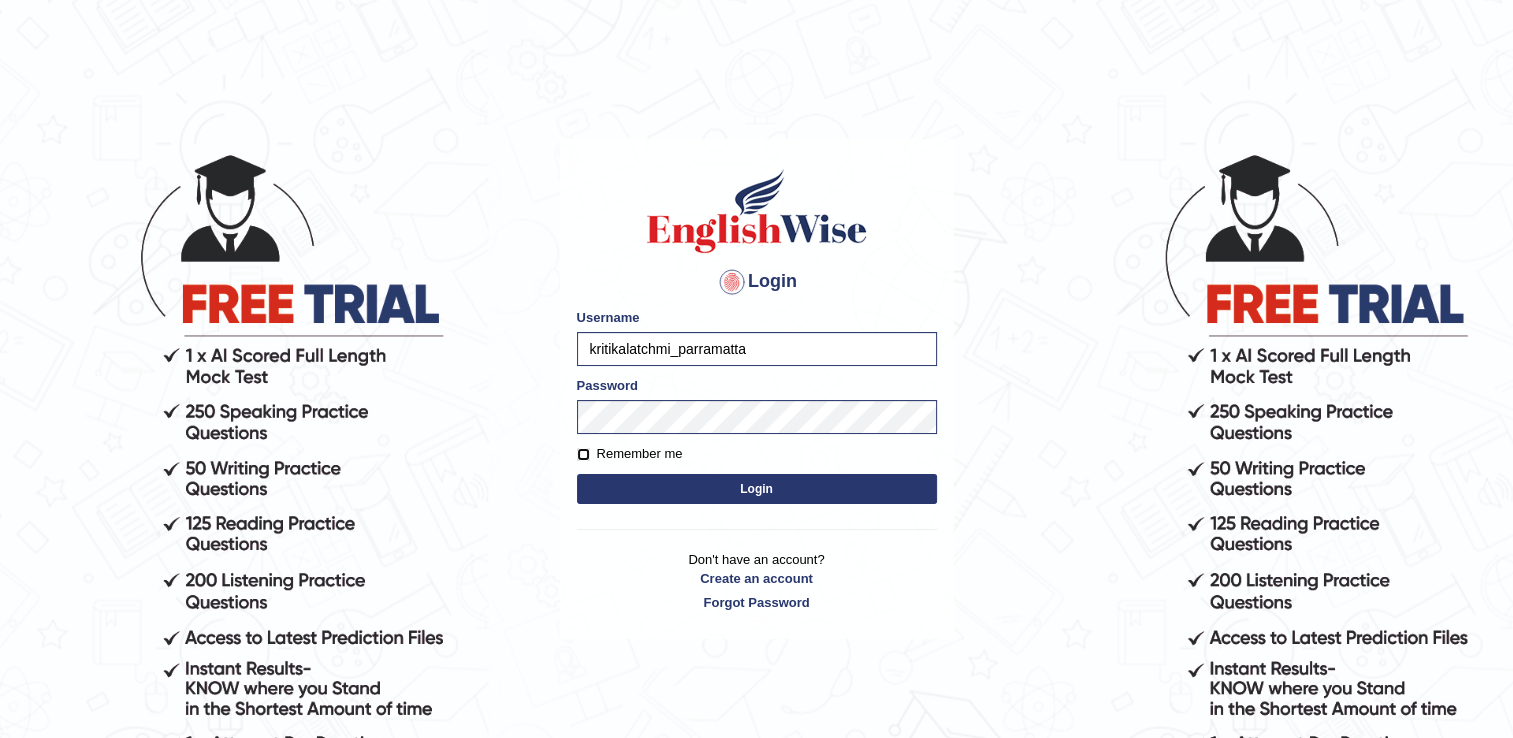 click on "Remember me" at bounding box center (583, 454) 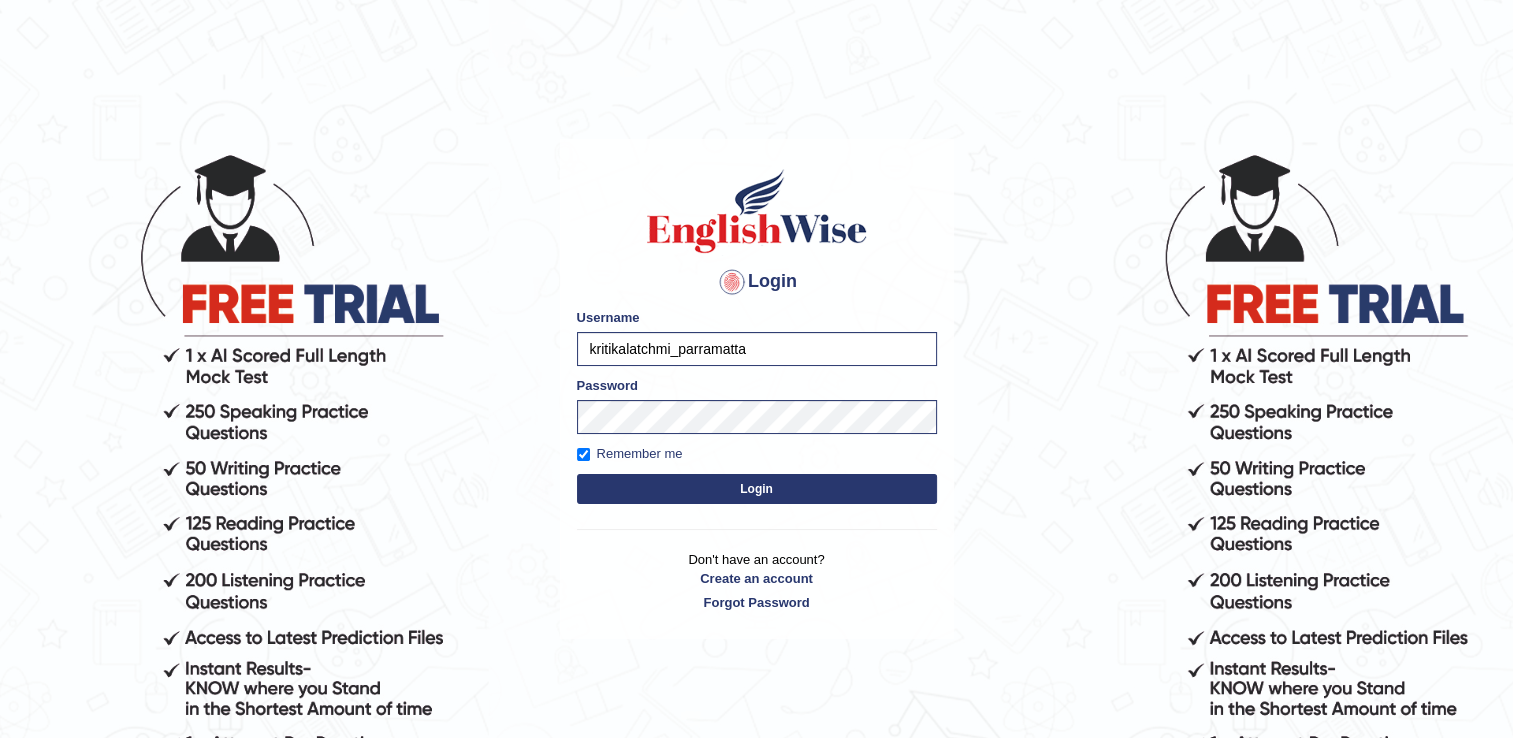 click on "Login" at bounding box center (757, 489) 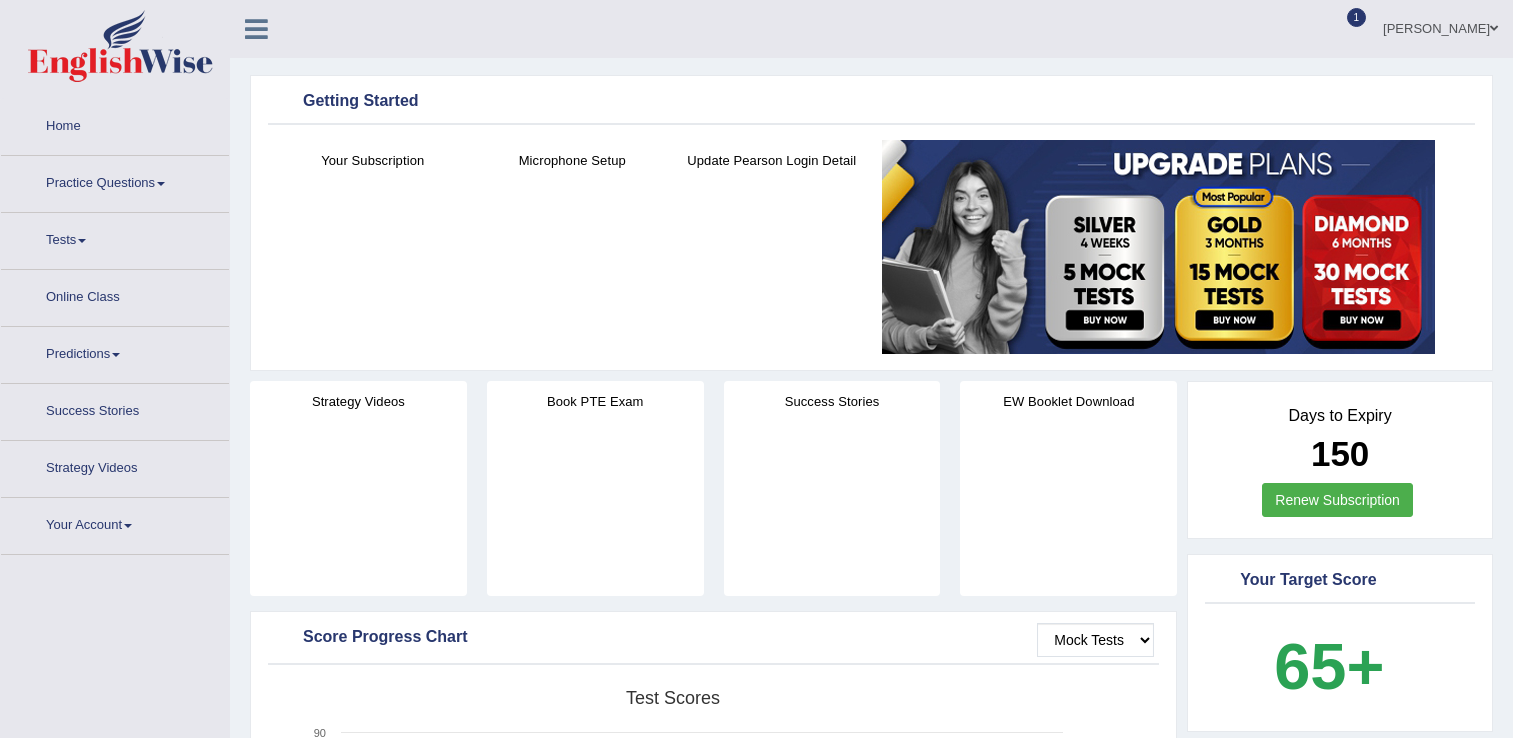 scroll, scrollTop: 0, scrollLeft: 0, axis: both 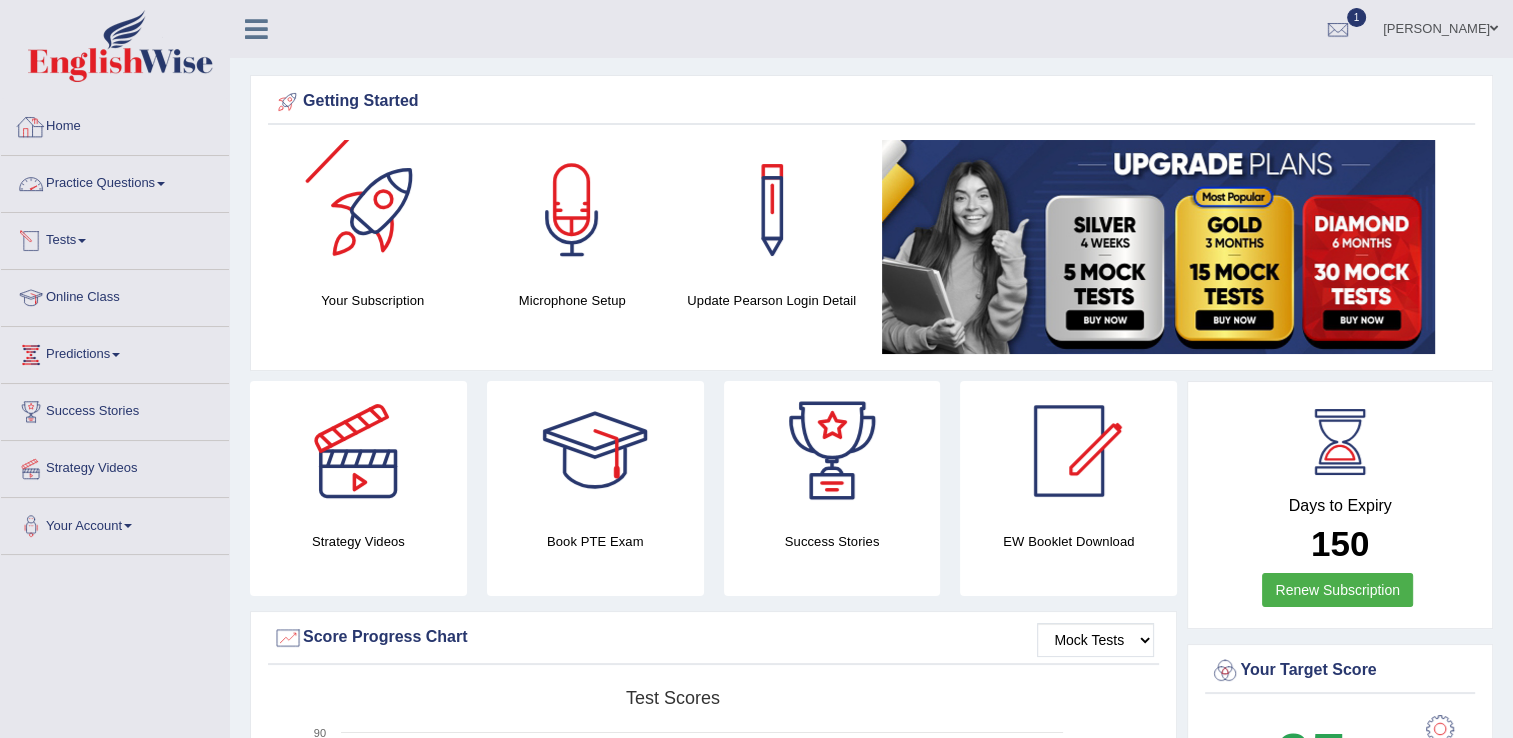 click on "Practice Questions" at bounding box center [115, 181] 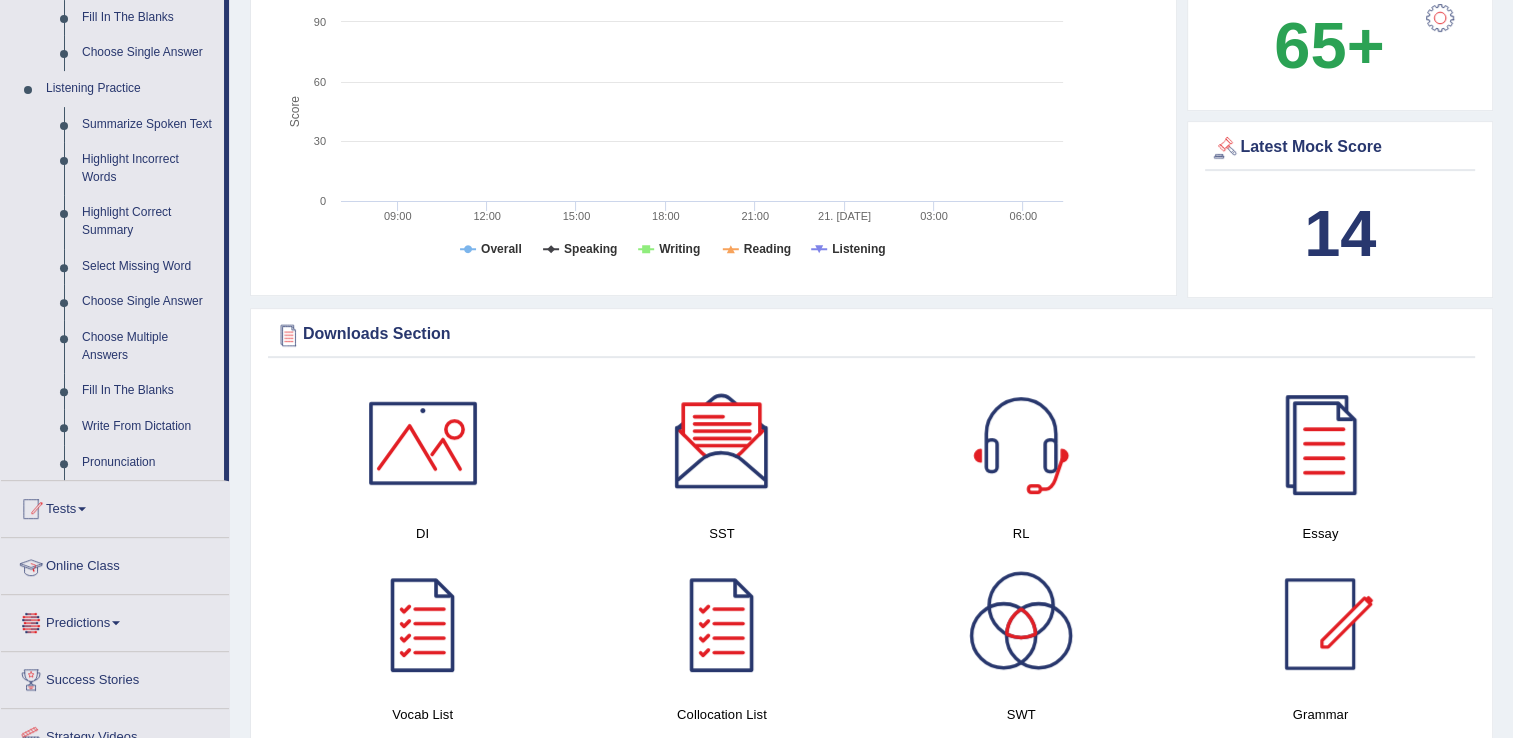 scroll, scrollTop: 700, scrollLeft: 0, axis: vertical 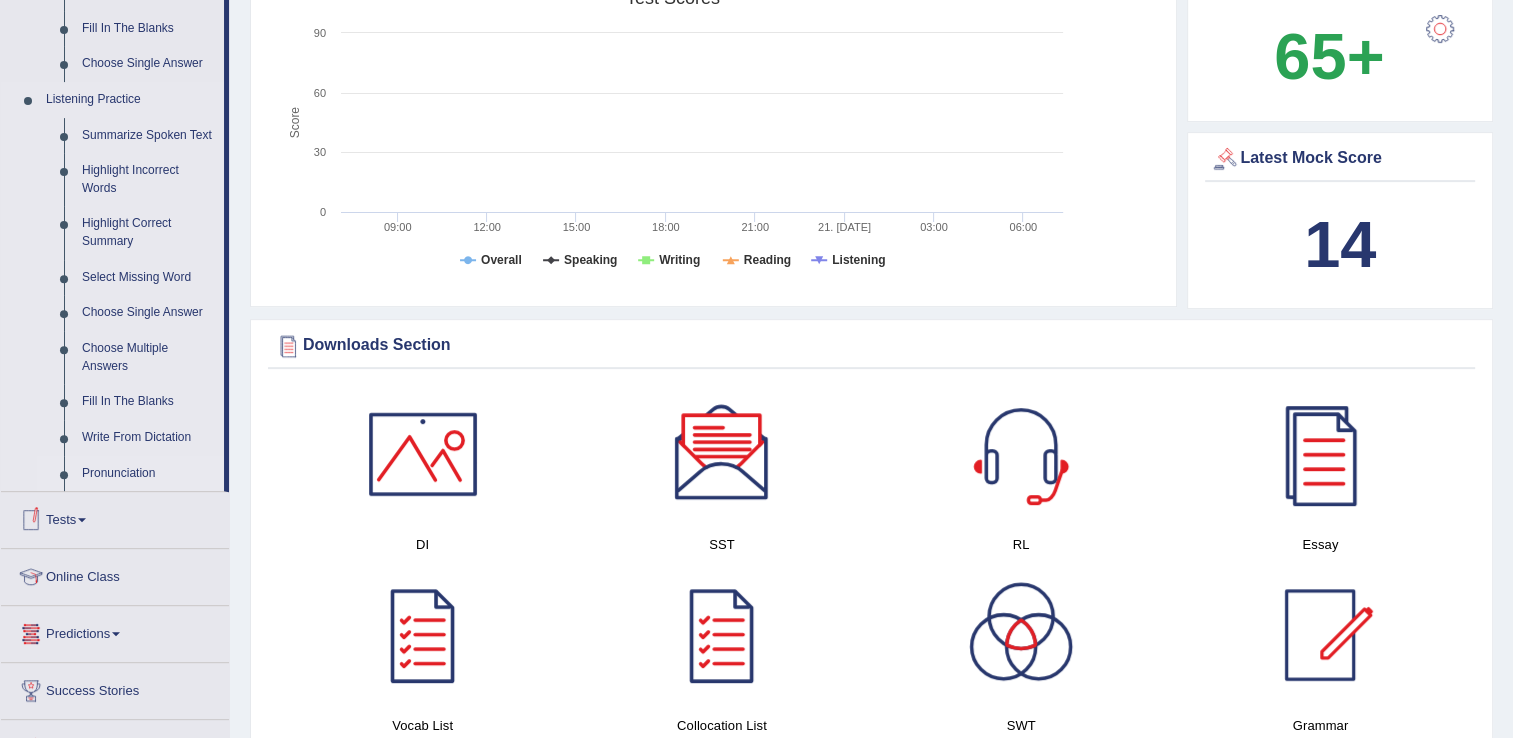 click on "Pronunciation" at bounding box center (148, 474) 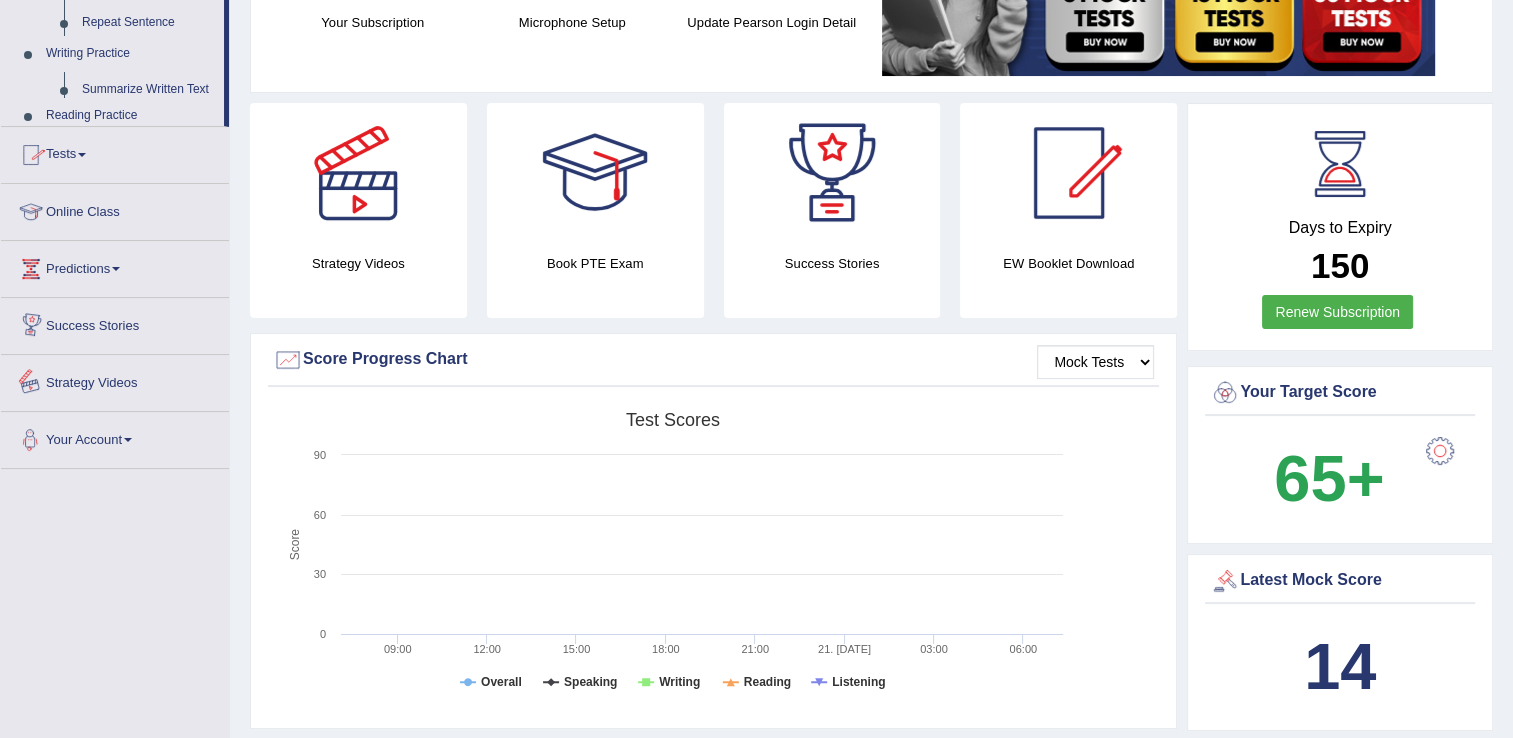scroll, scrollTop: 687, scrollLeft: 0, axis: vertical 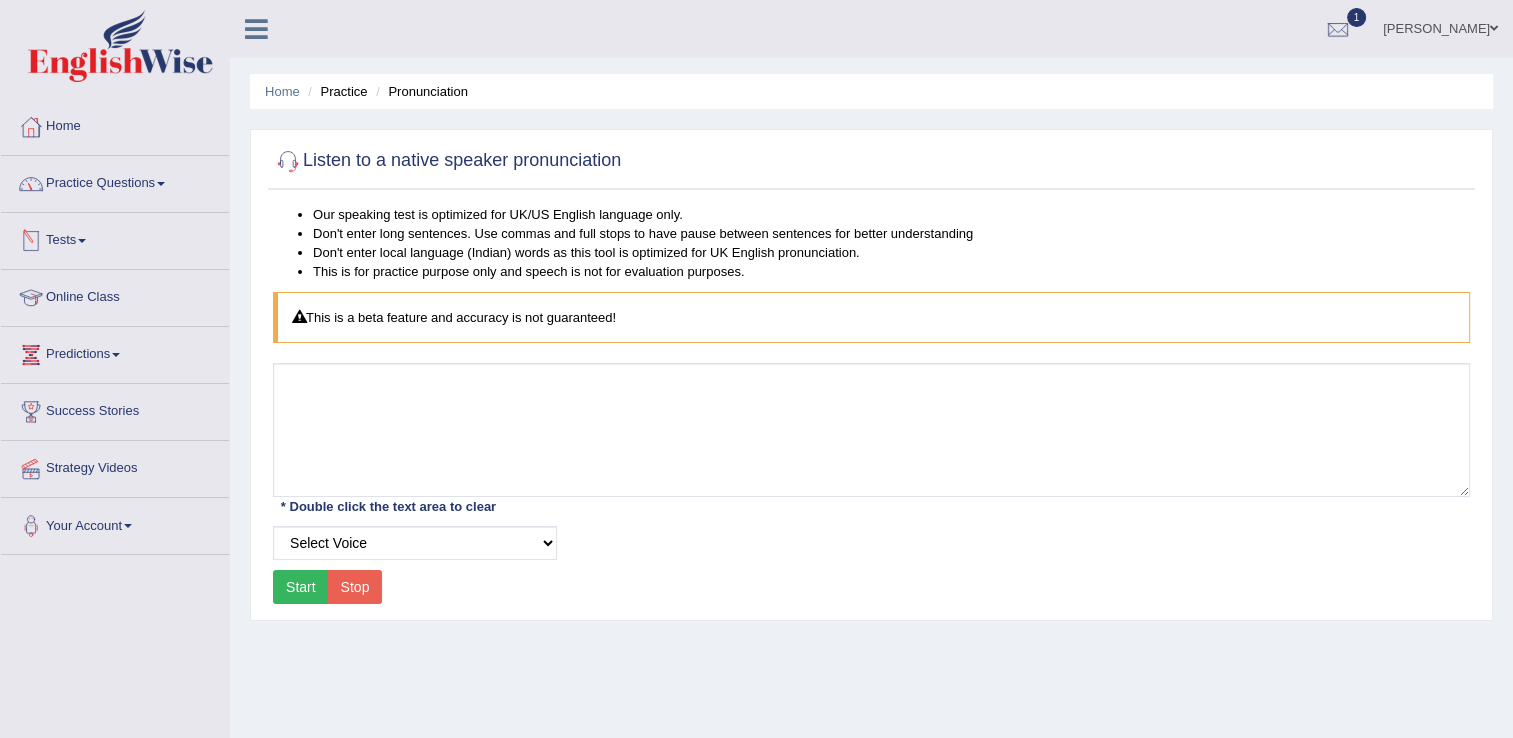 click on "Practice Questions" at bounding box center (115, 181) 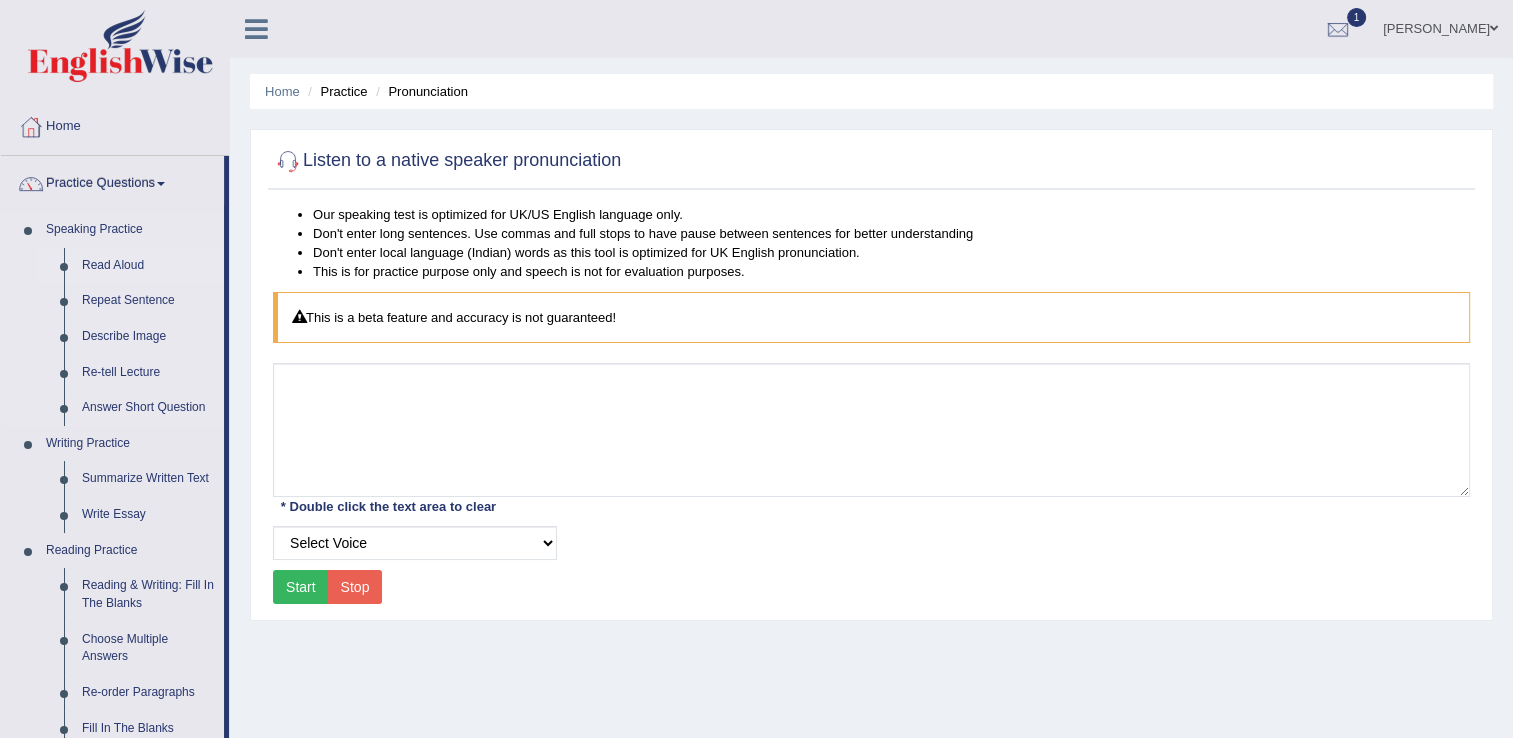 scroll, scrollTop: 0, scrollLeft: 0, axis: both 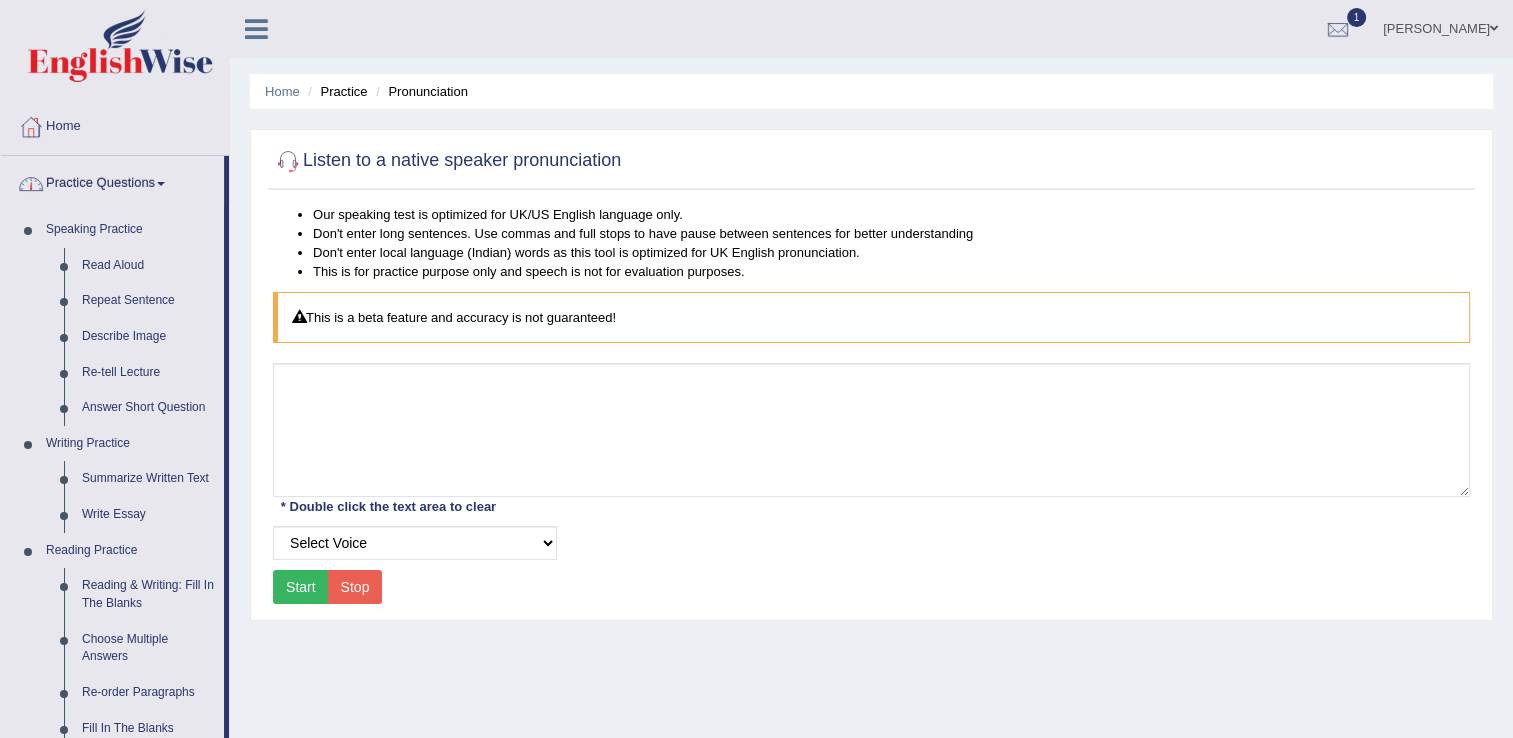 click on "Practice Questions" at bounding box center (112, 181) 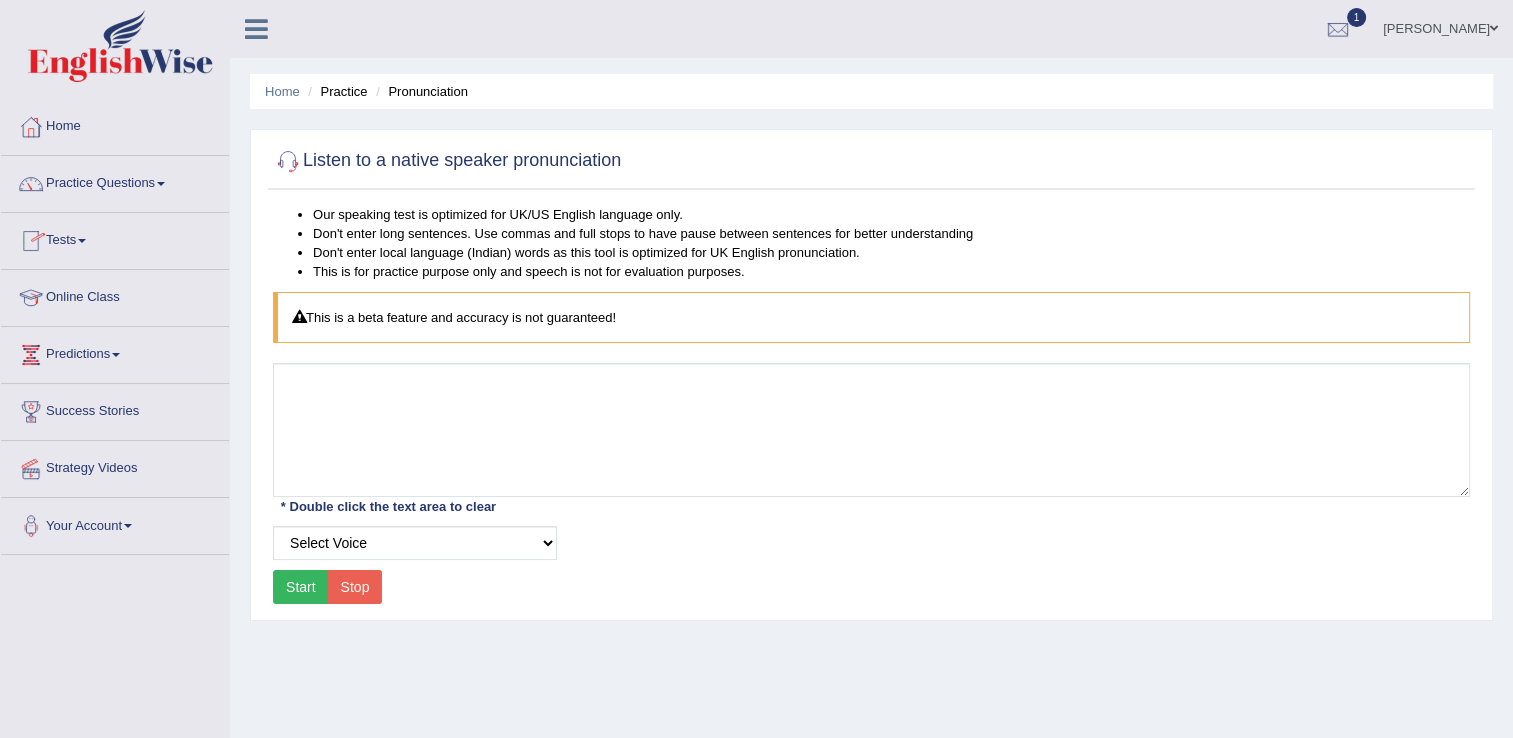 click on "Tests" at bounding box center [115, 238] 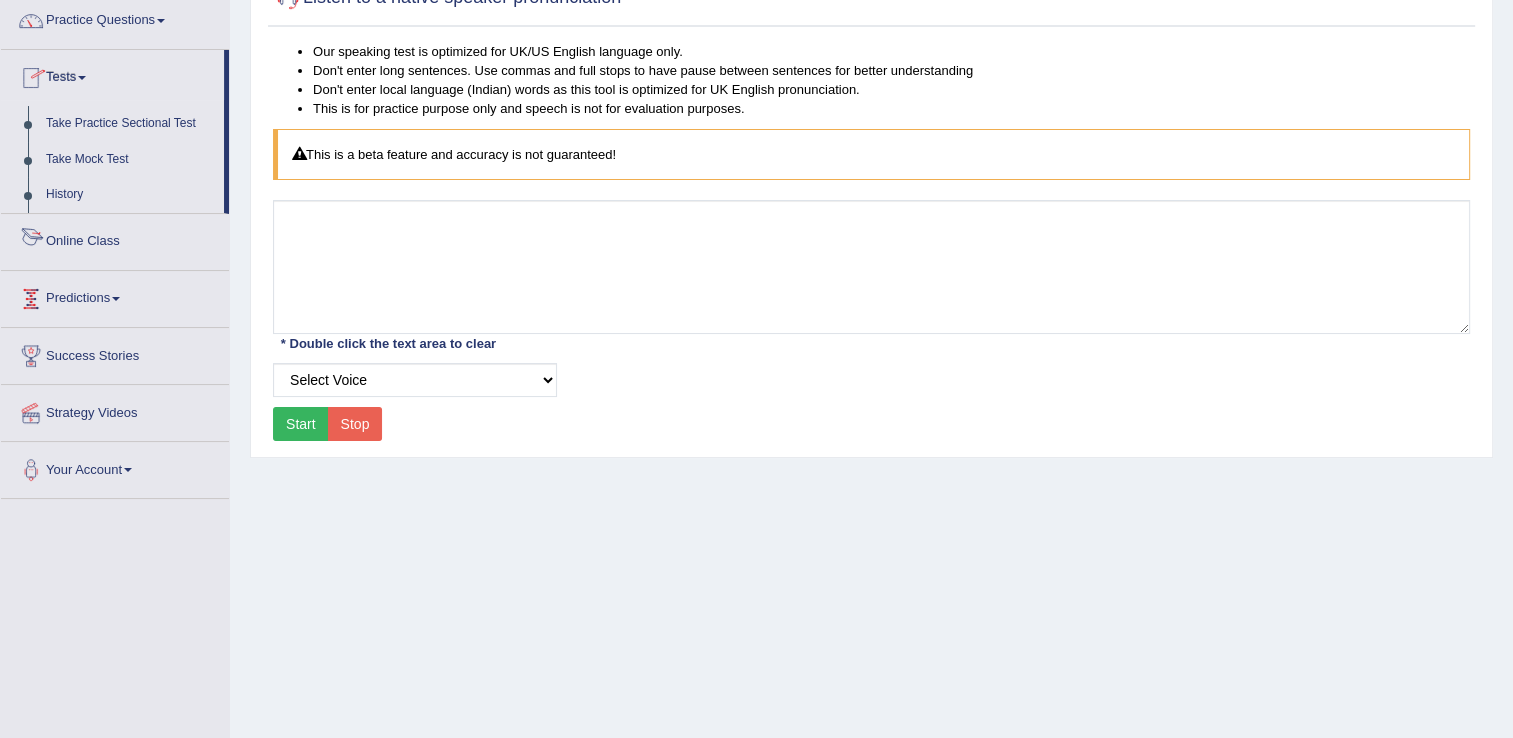 scroll, scrollTop: 200, scrollLeft: 0, axis: vertical 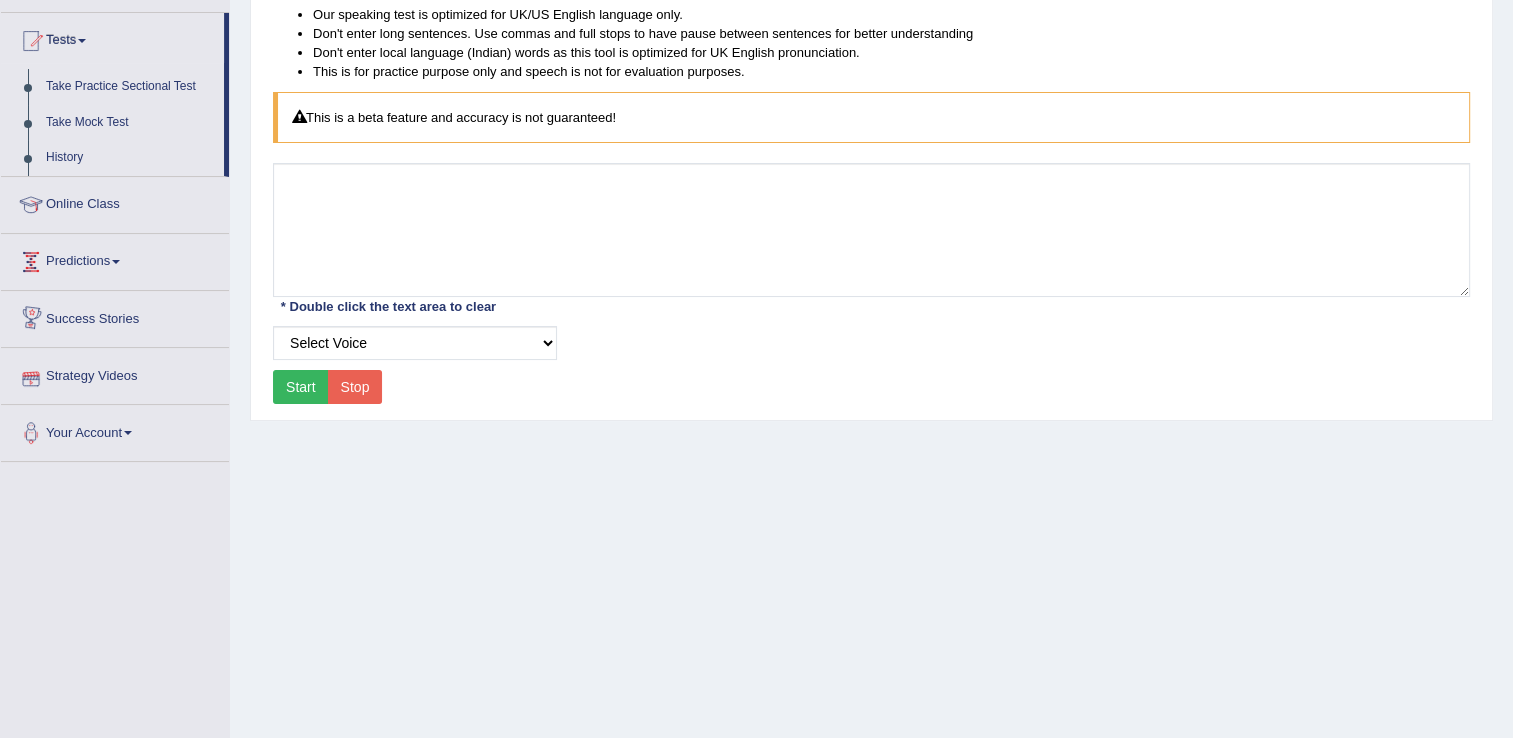 click on "Predictions" at bounding box center (115, 259) 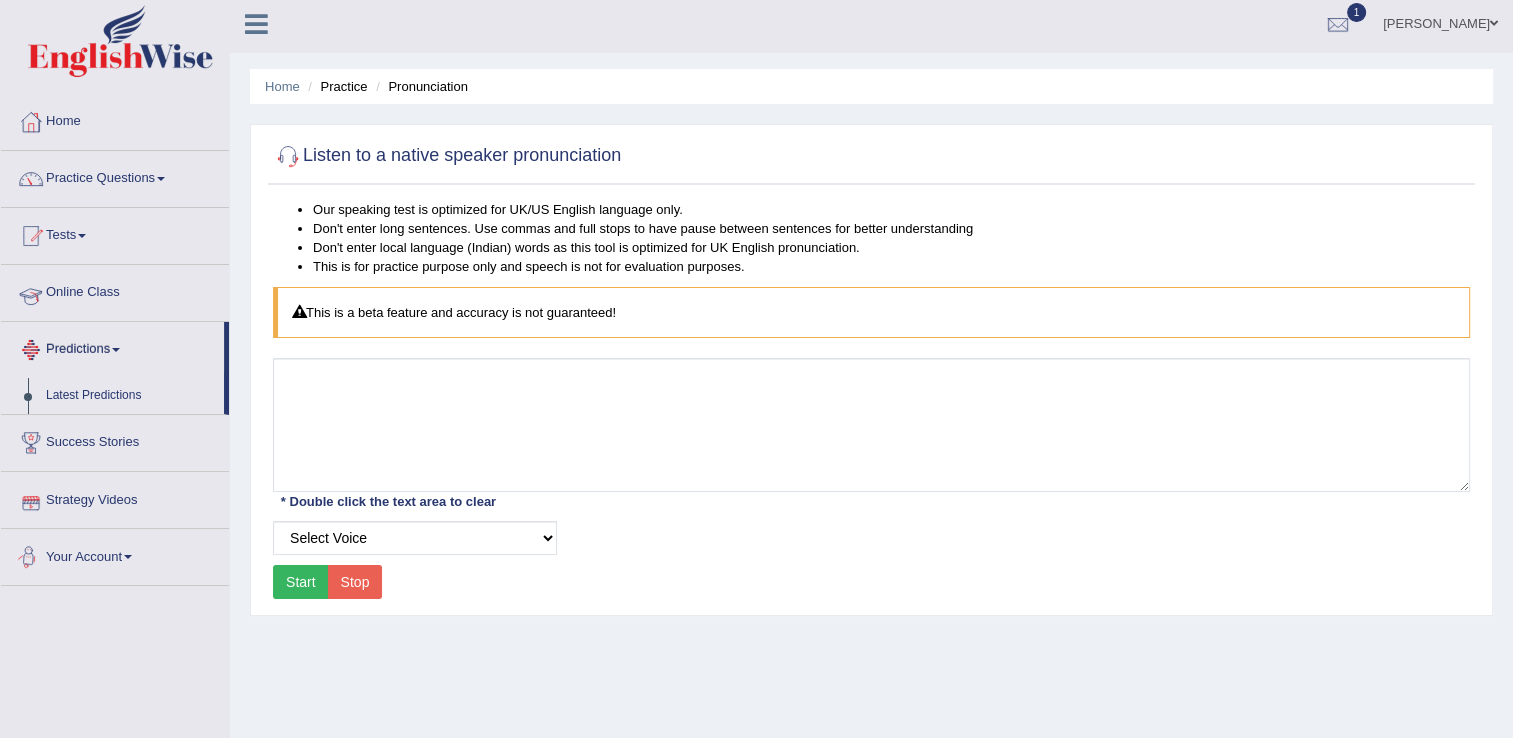scroll, scrollTop: 0, scrollLeft: 0, axis: both 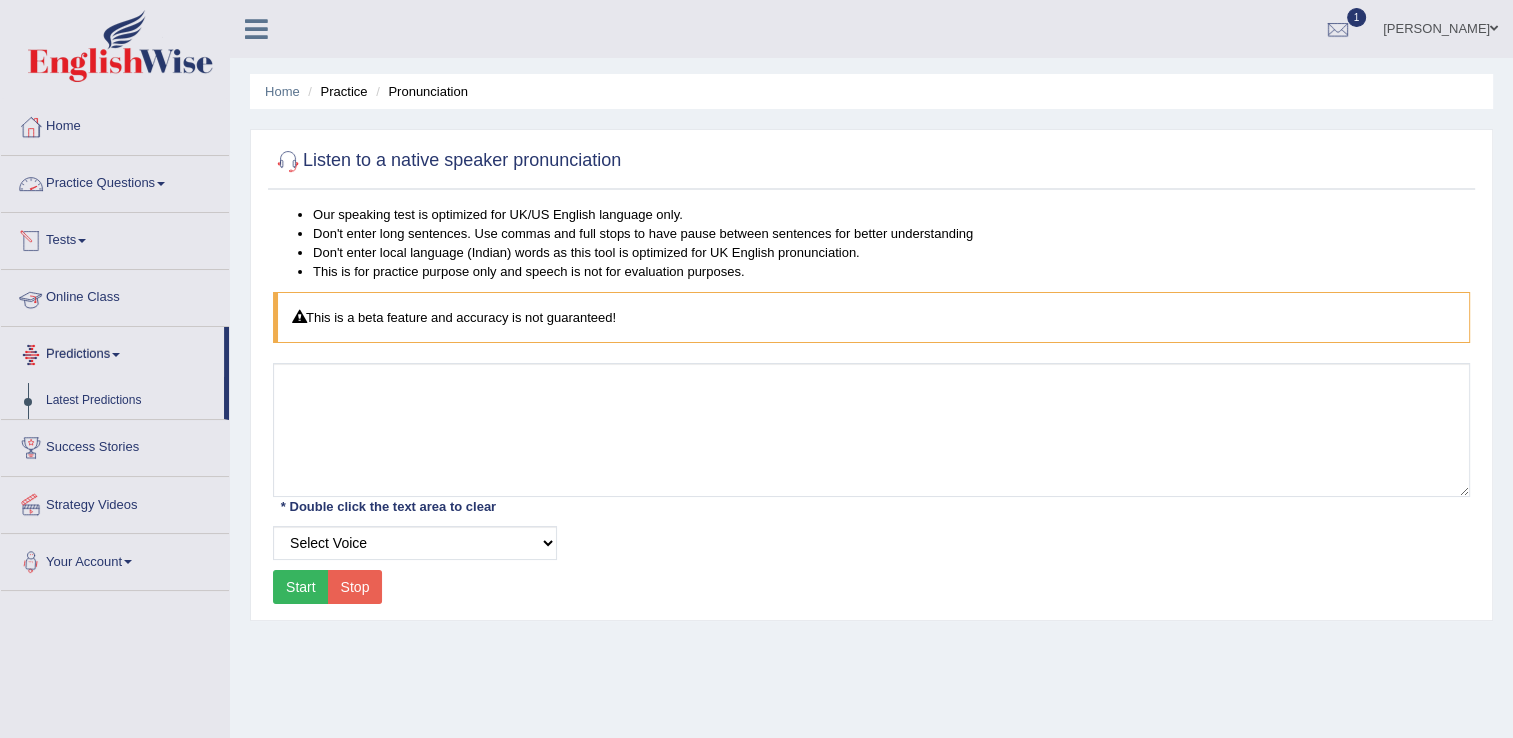click on "Practice Questions" at bounding box center (115, 181) 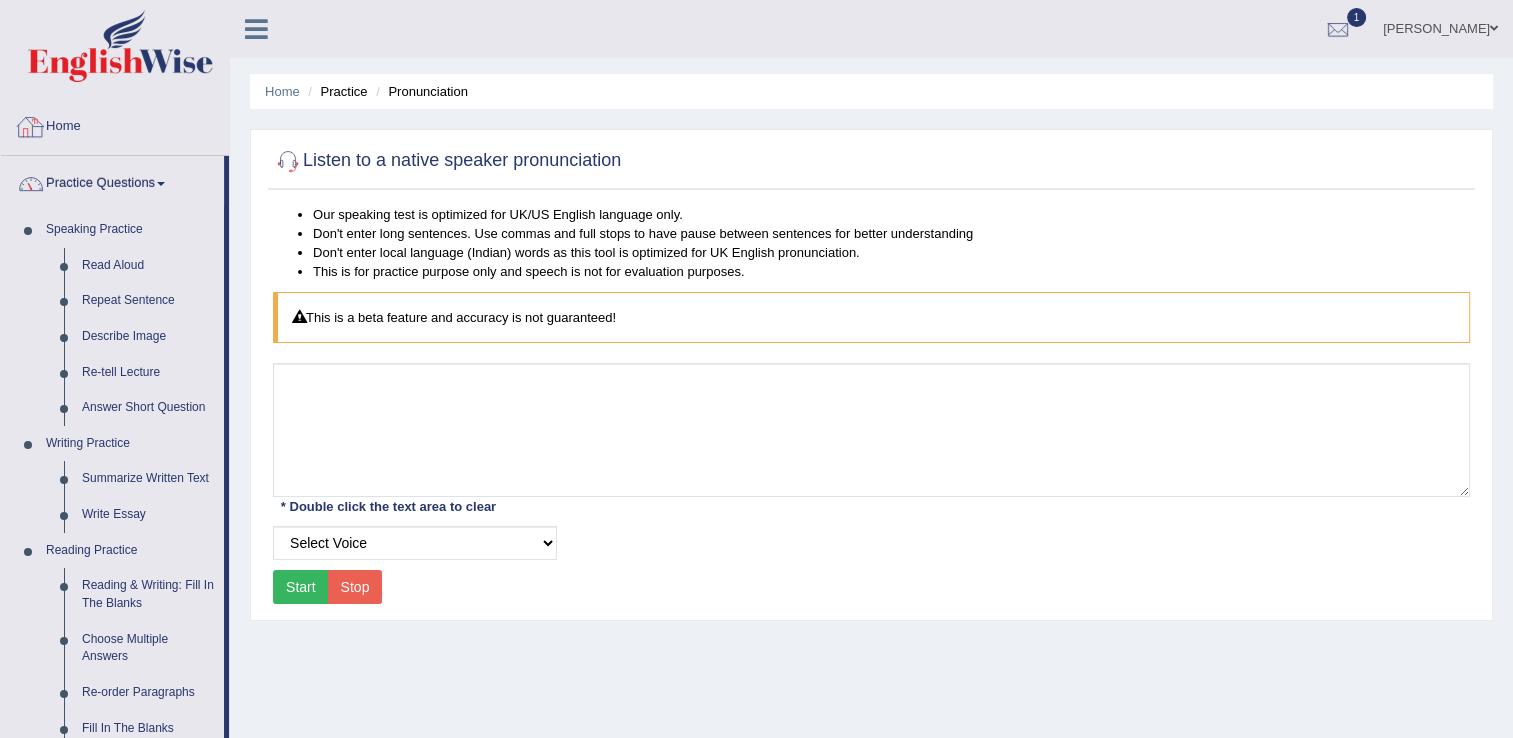 click on "Home" at bounding box center (115, 124) 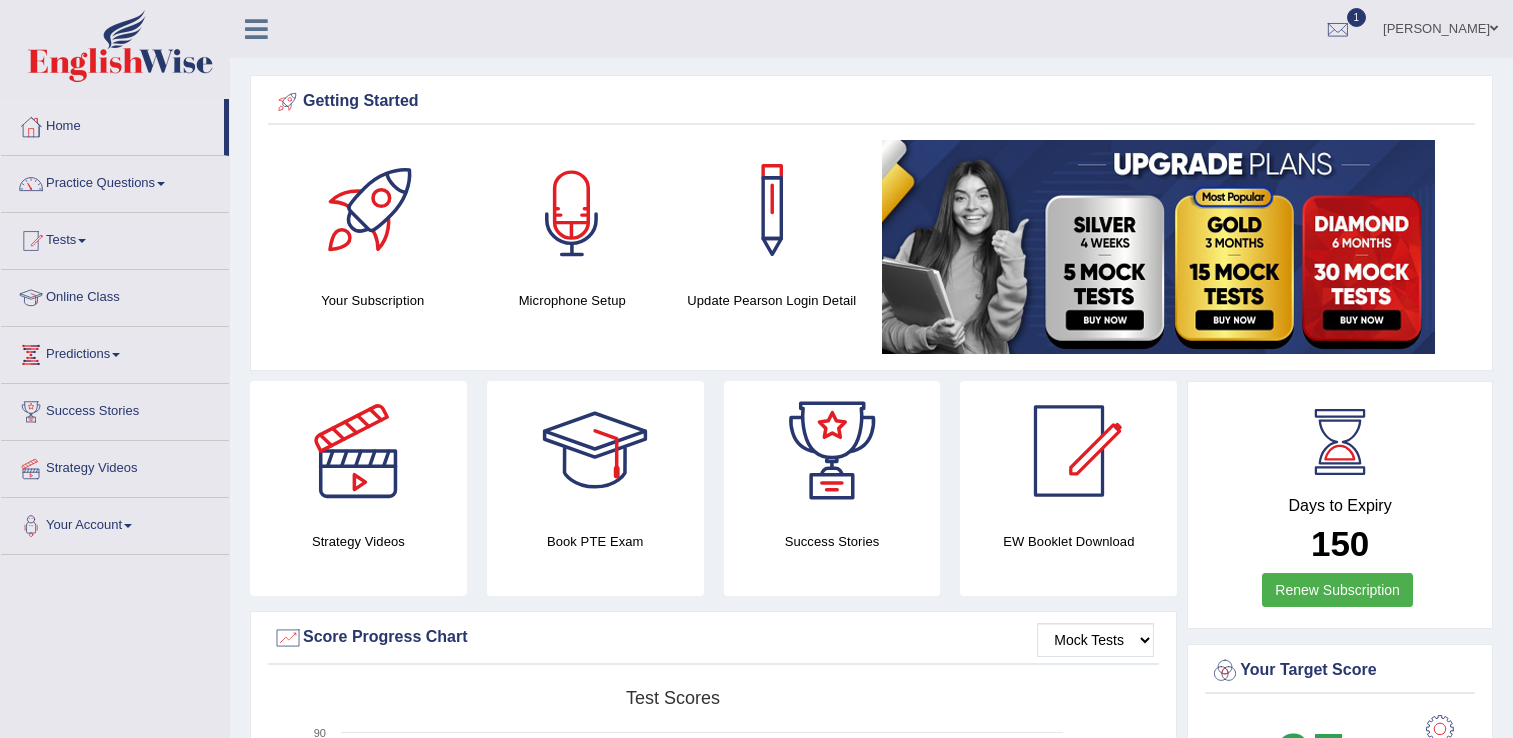 scroll, scrollTop: 0, scrollLeft: 0, axis: both 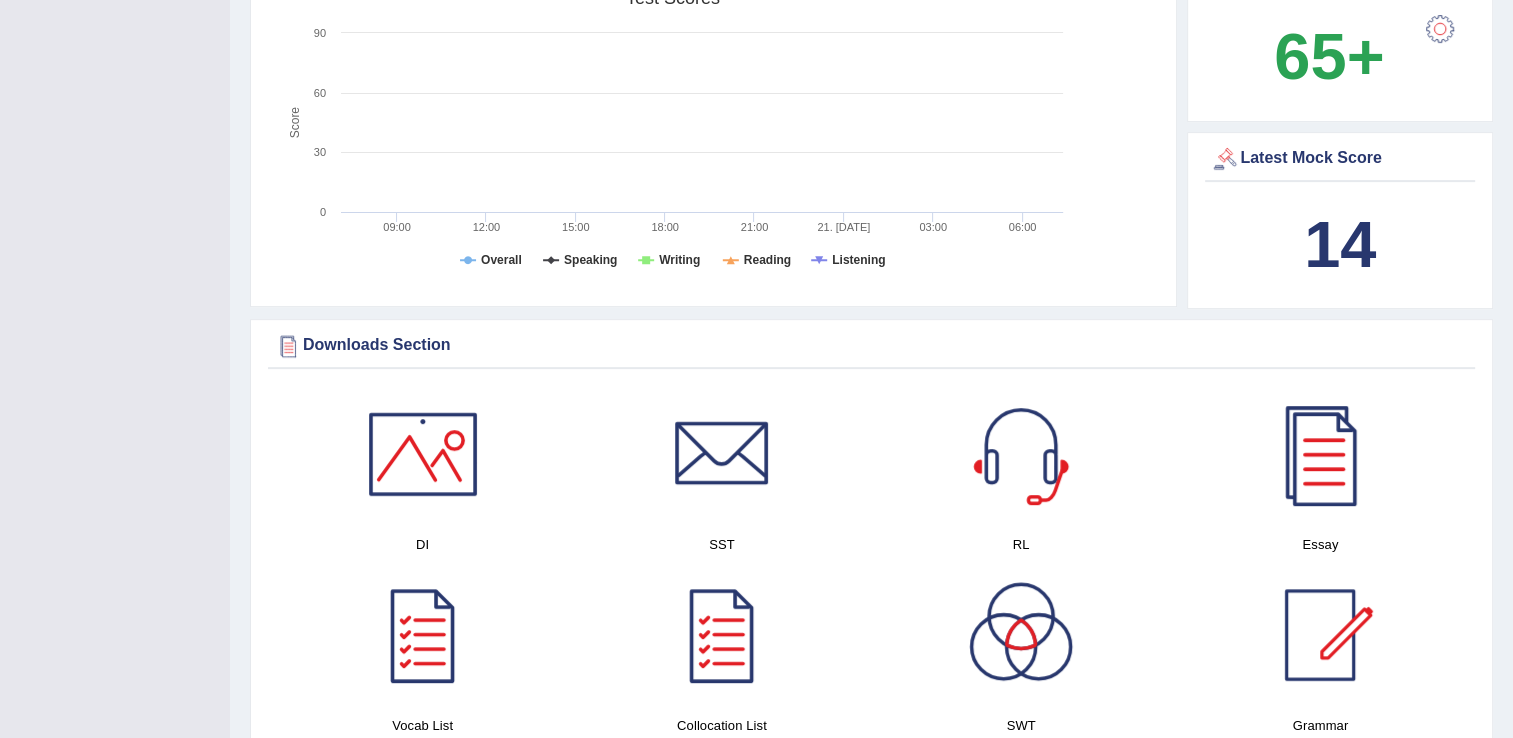click on "14" at bounding box center [1340, 244] 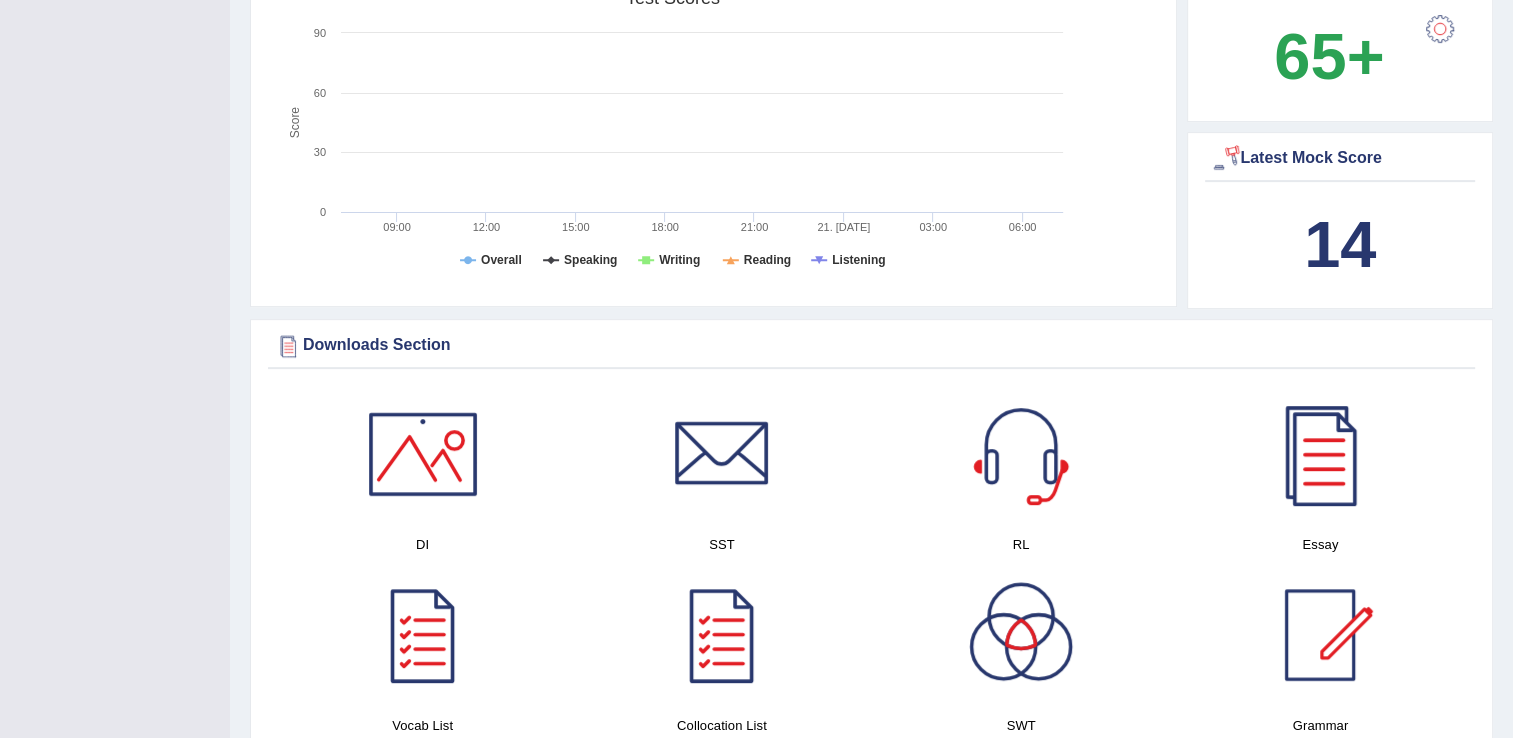 click at bounding box center [1225, 159] 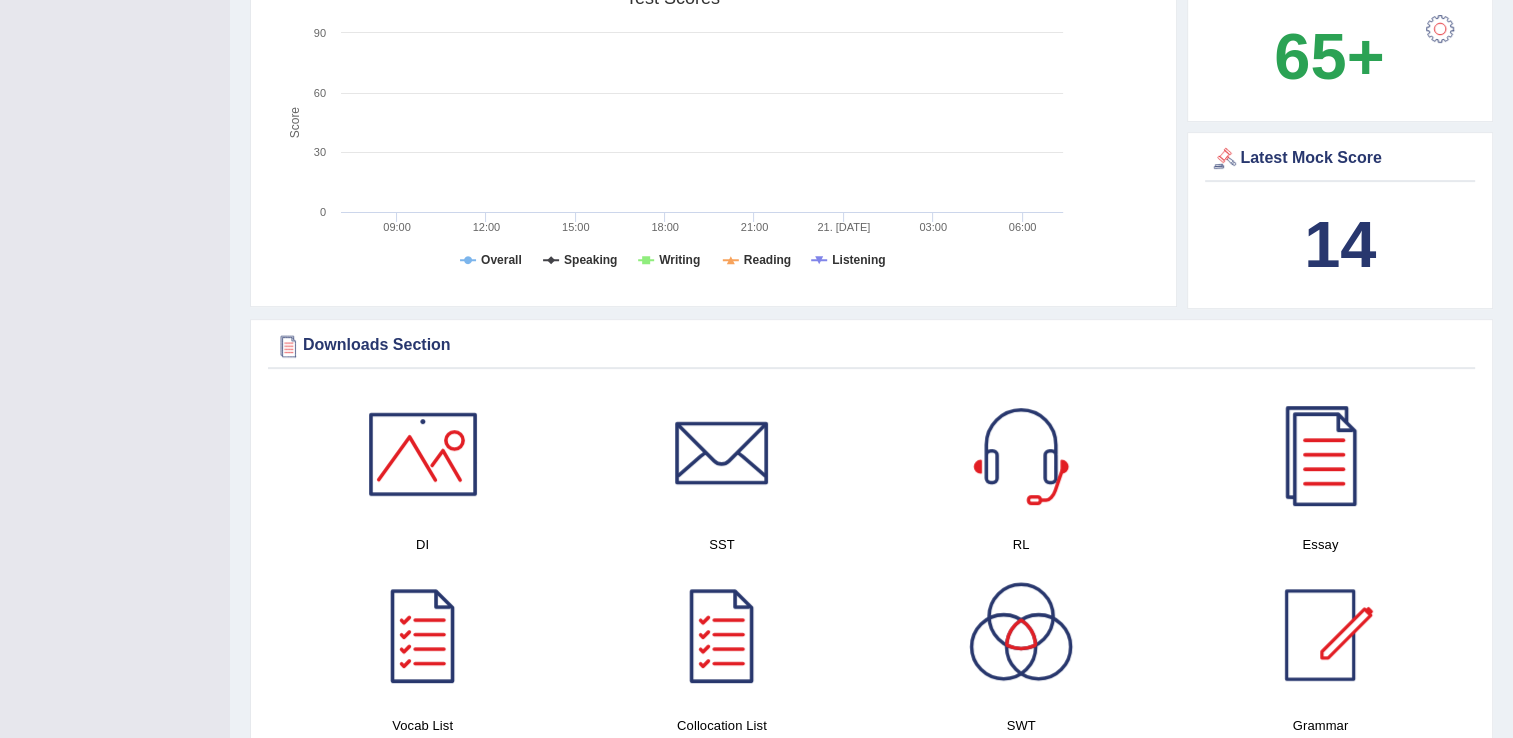 click on "Latest Mock Score" at bounding box center [1340, 159] 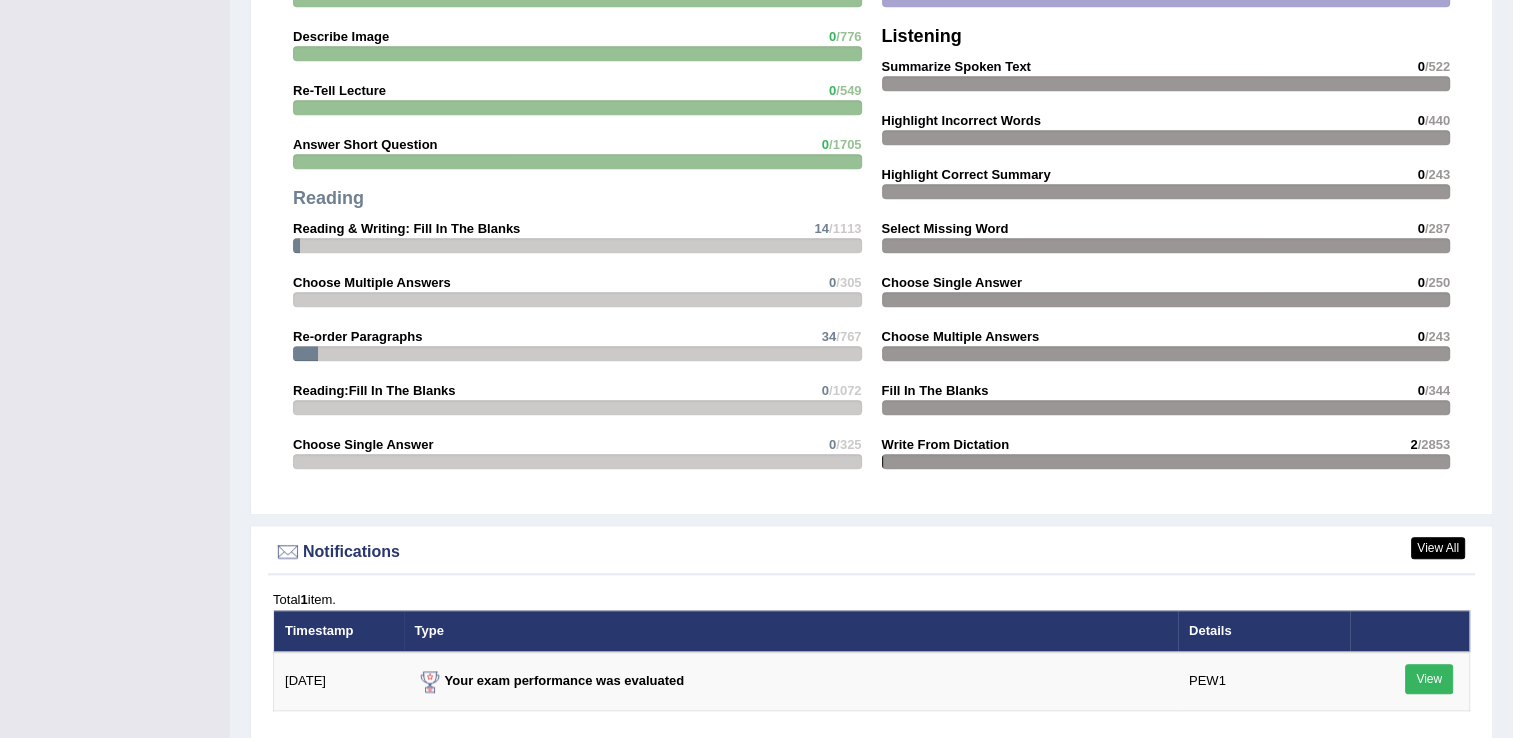 scroll, scrollTop: 2000, scrollLeft: 0, axis: vertical 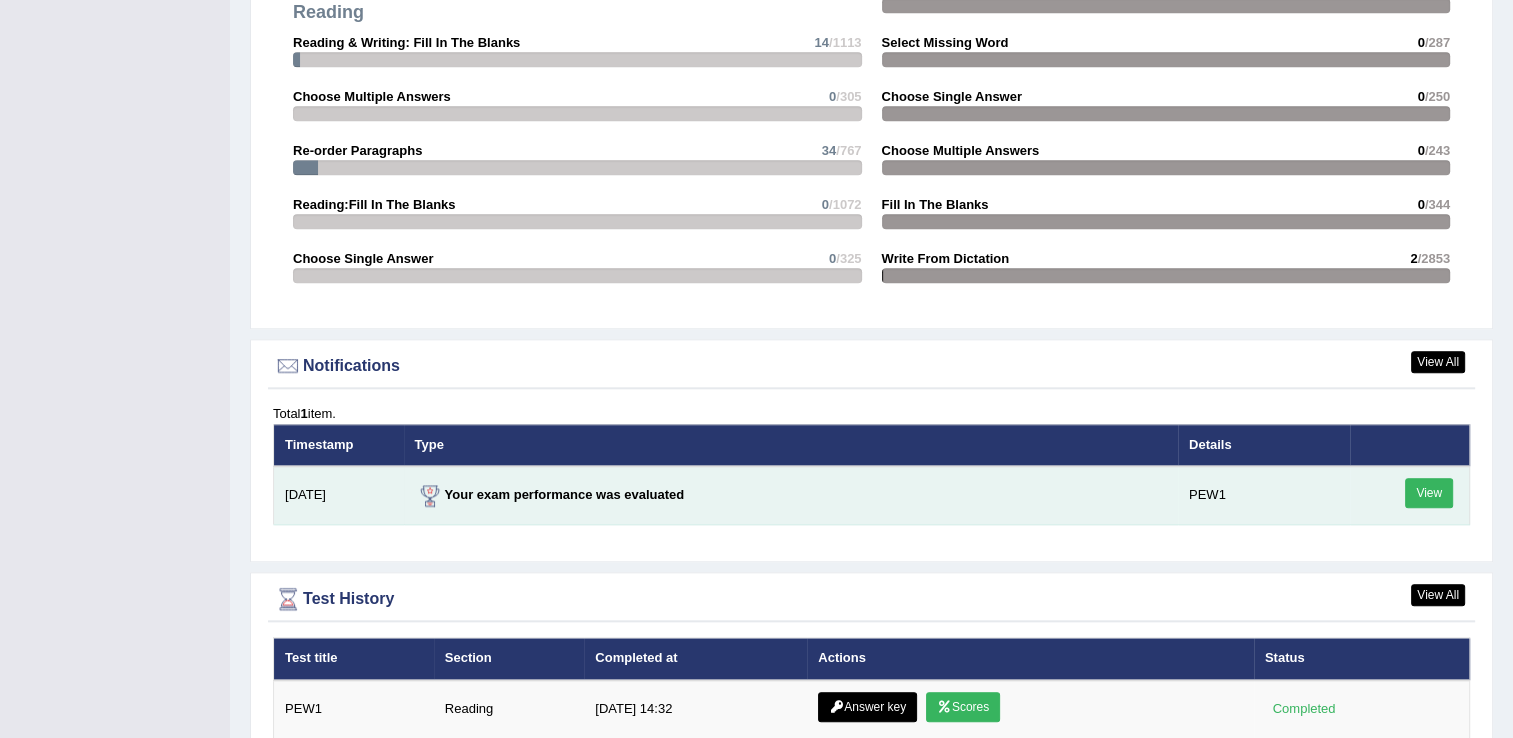 click on "View" at bounding box center [1429, 493] 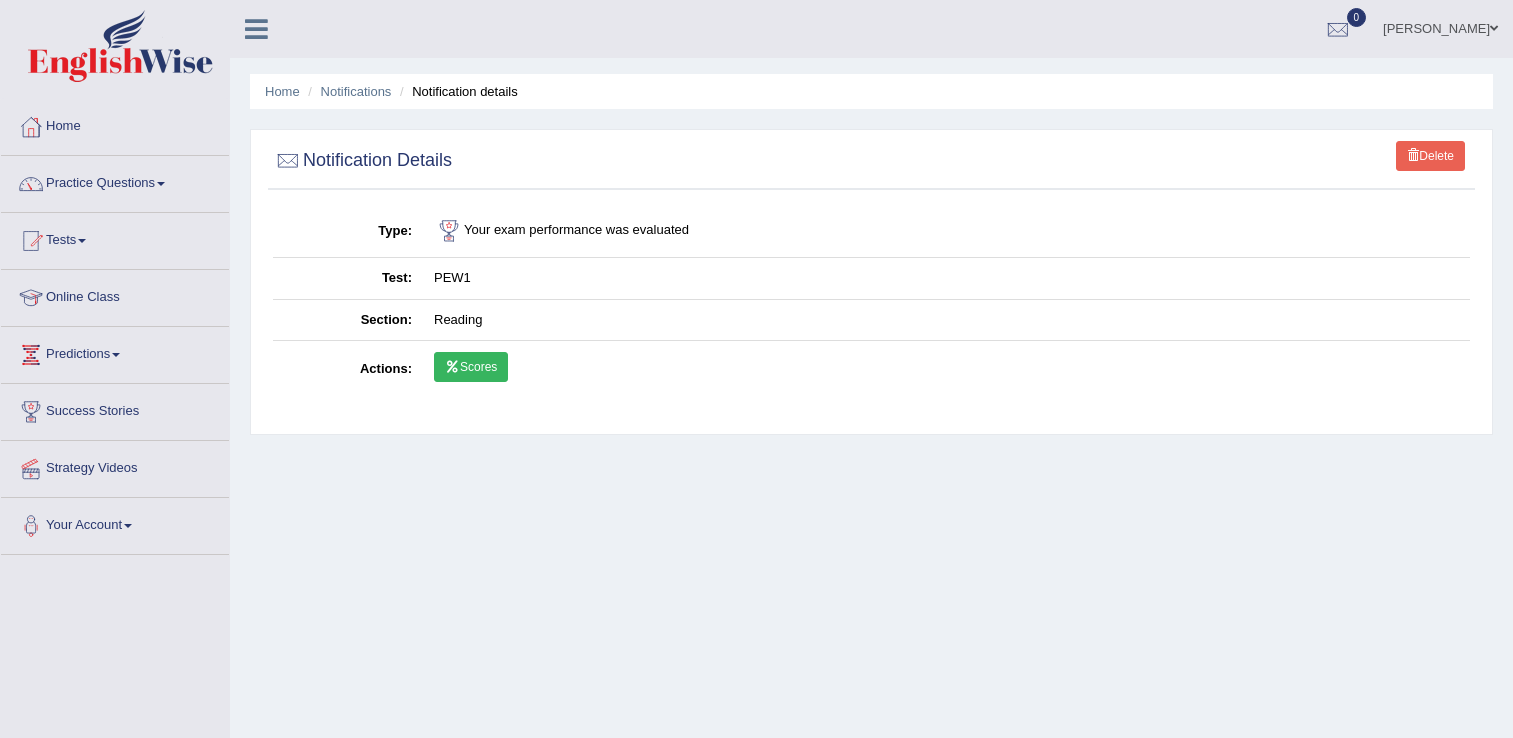 scroll, scrollTop: 0, scrollLeft: 0, axis: both 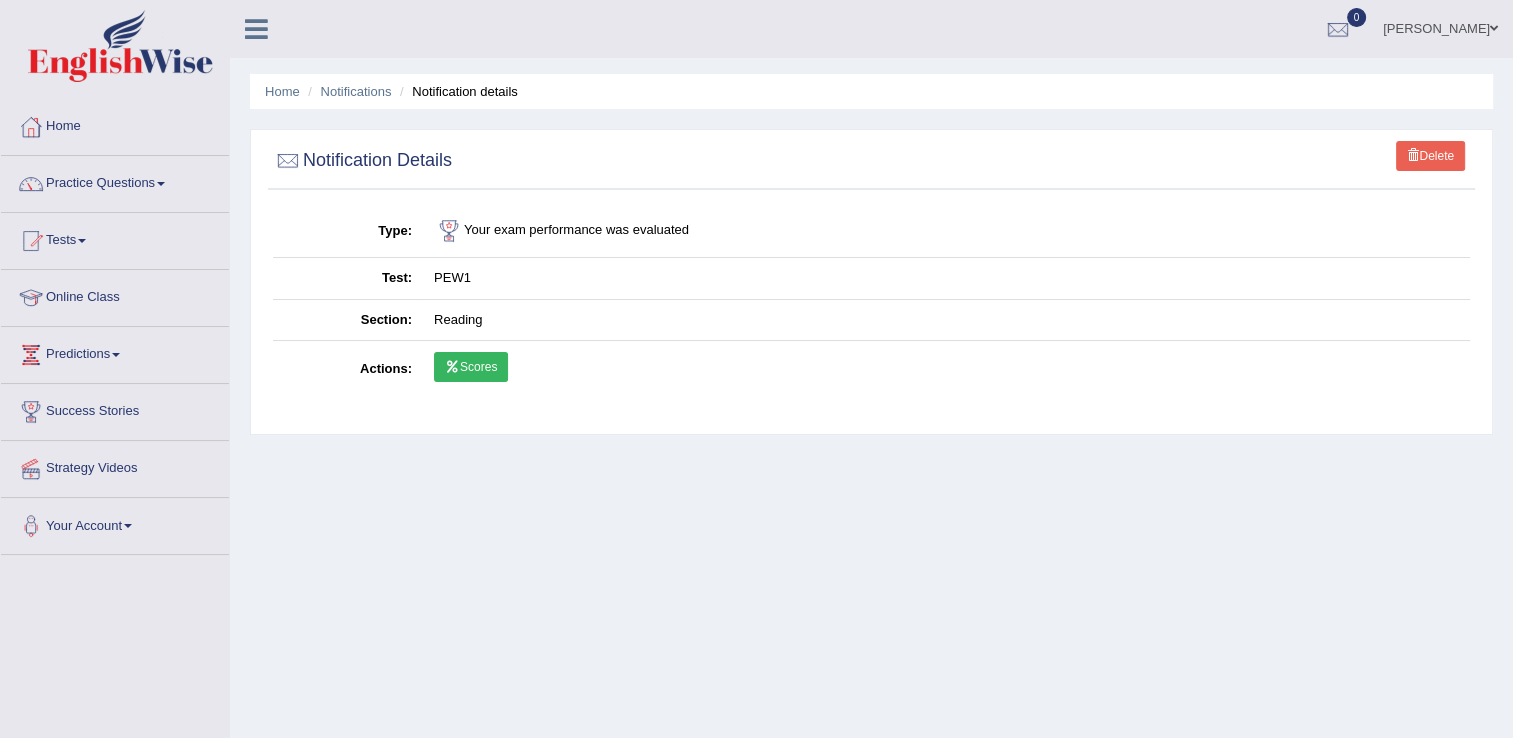 click on "Scores" at bounding box center [471, 367] 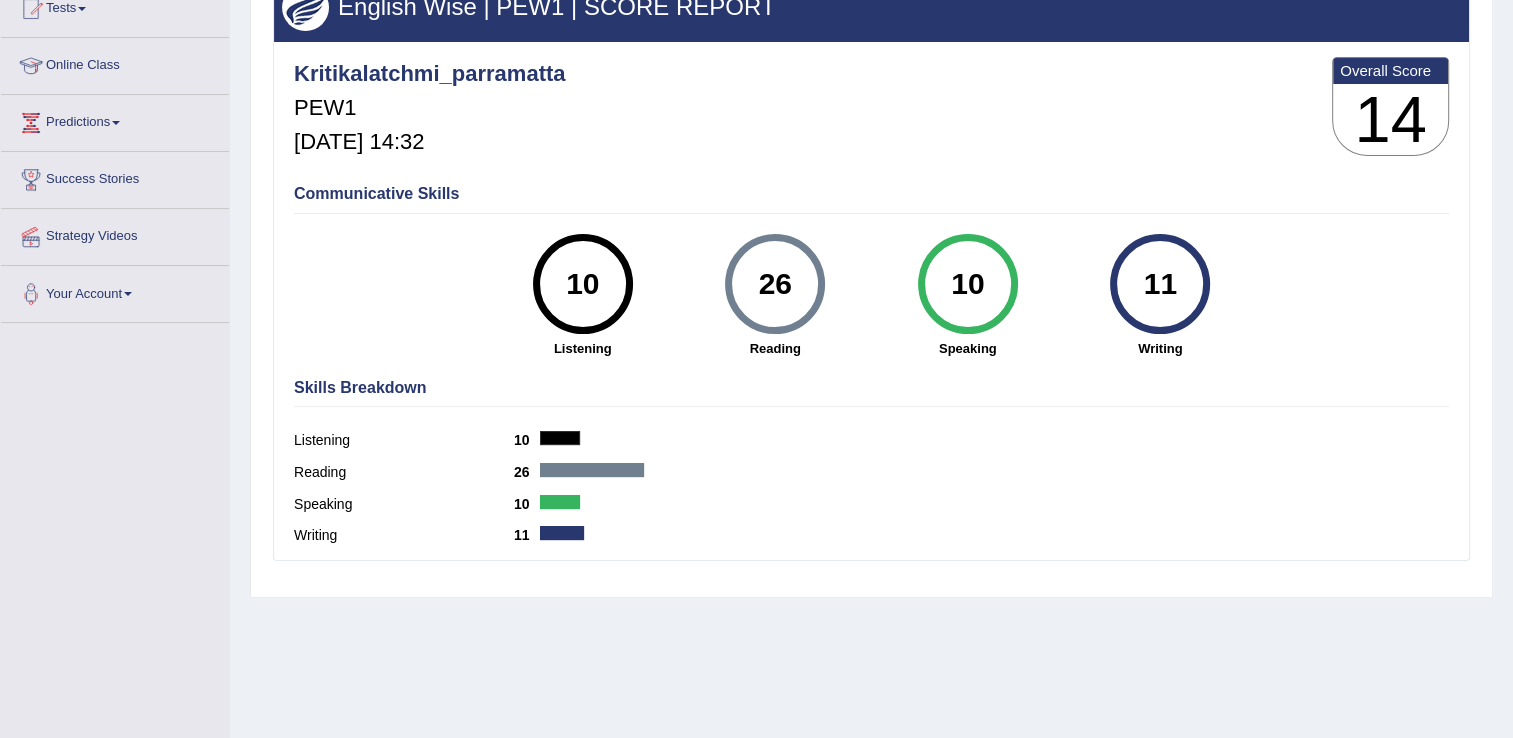 scroll, scrollTop: 300, scrollLeft: 0, axis: vertical 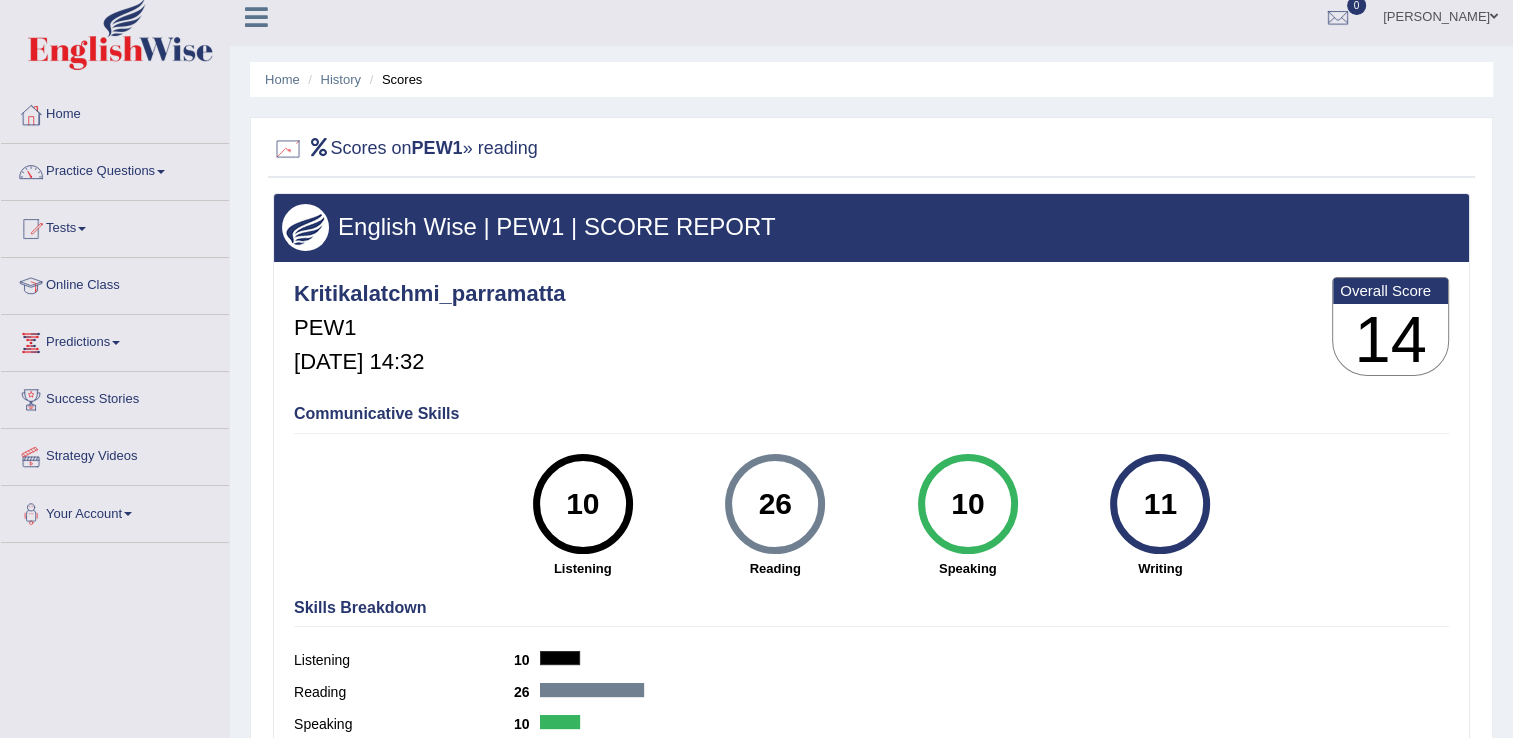 click at bounding box center [288, 149] 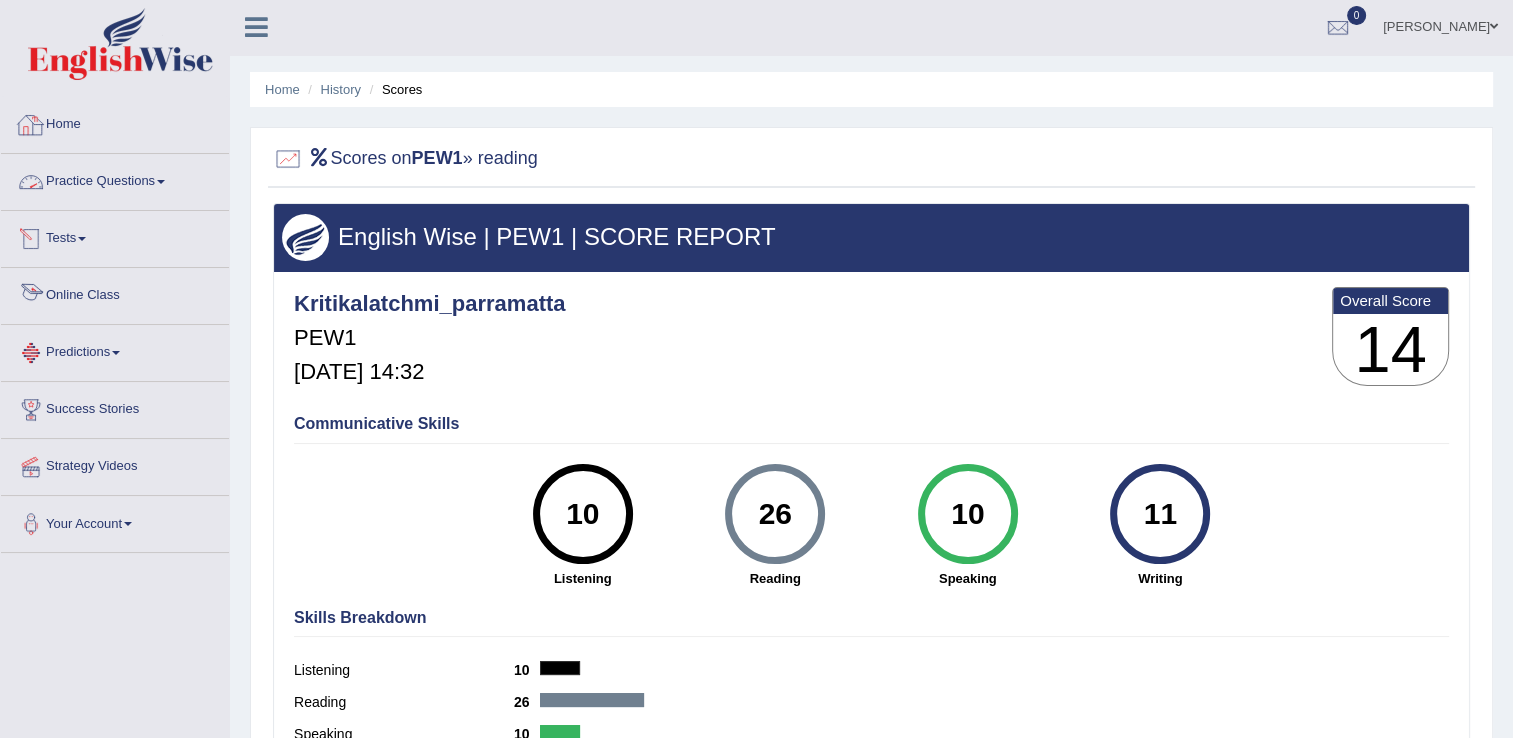 scroll, scrollTop: 0, scrollLeft: 0, axis: both 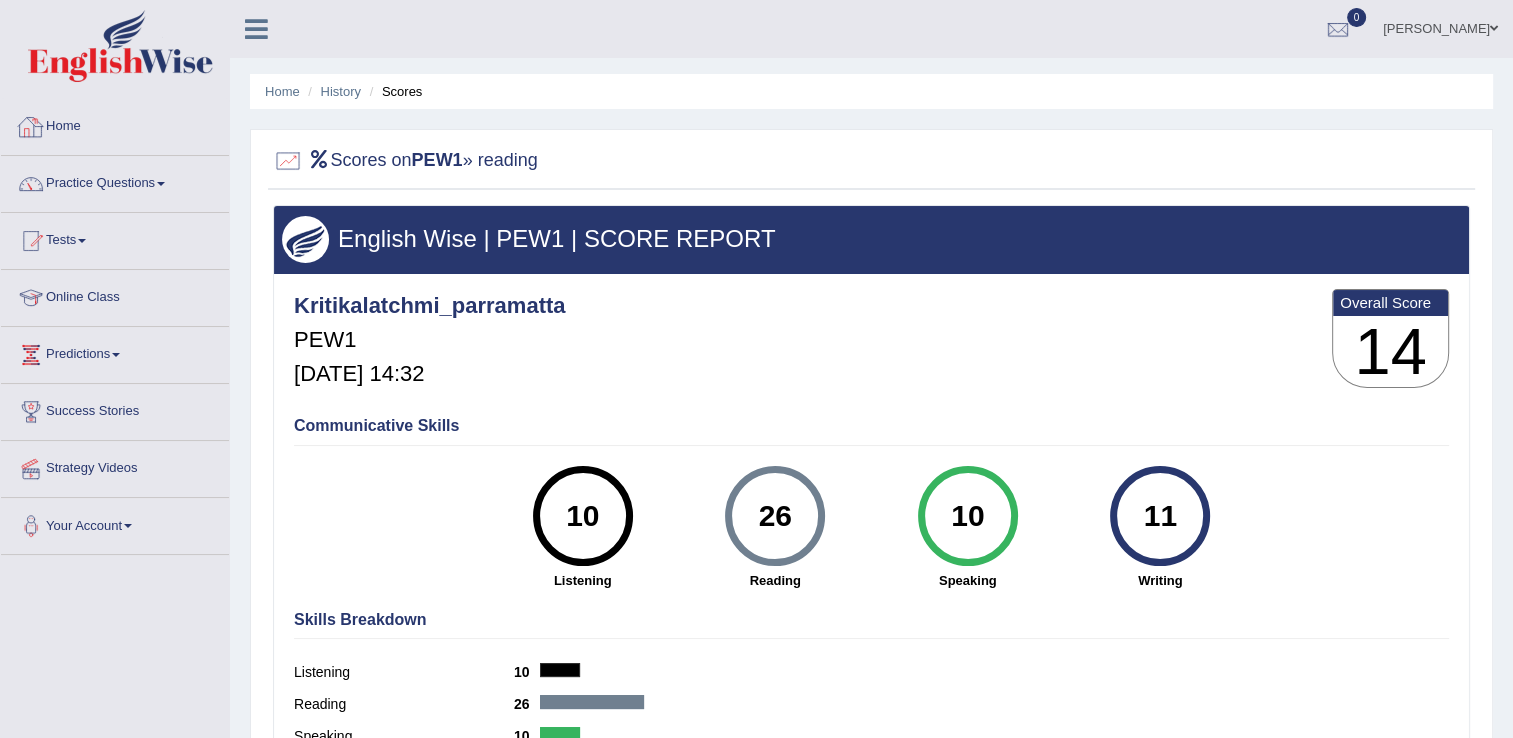 click on "Home" at bounding box center [115, 124] 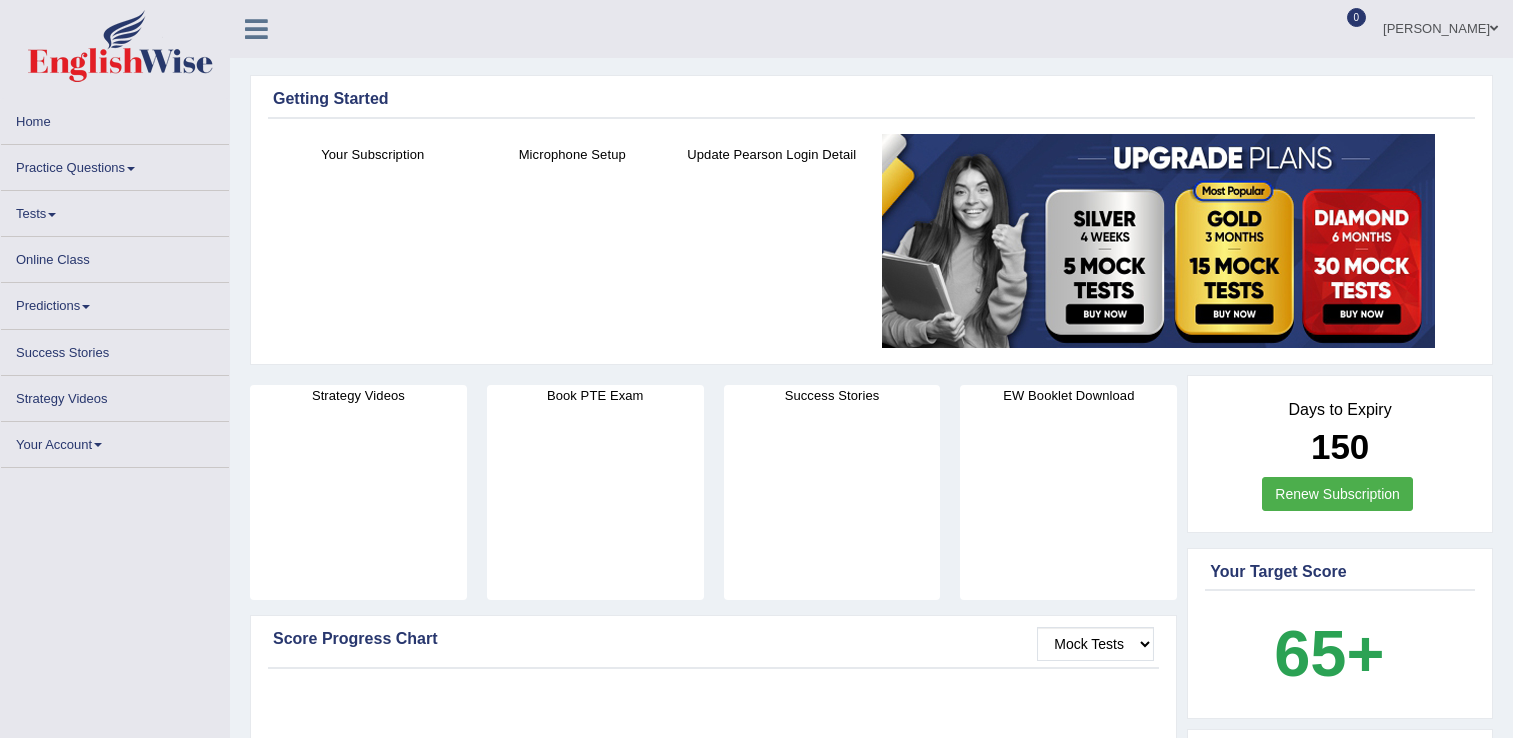 scroll, scrollTop: 0, scrollLeft: 0, axis: both 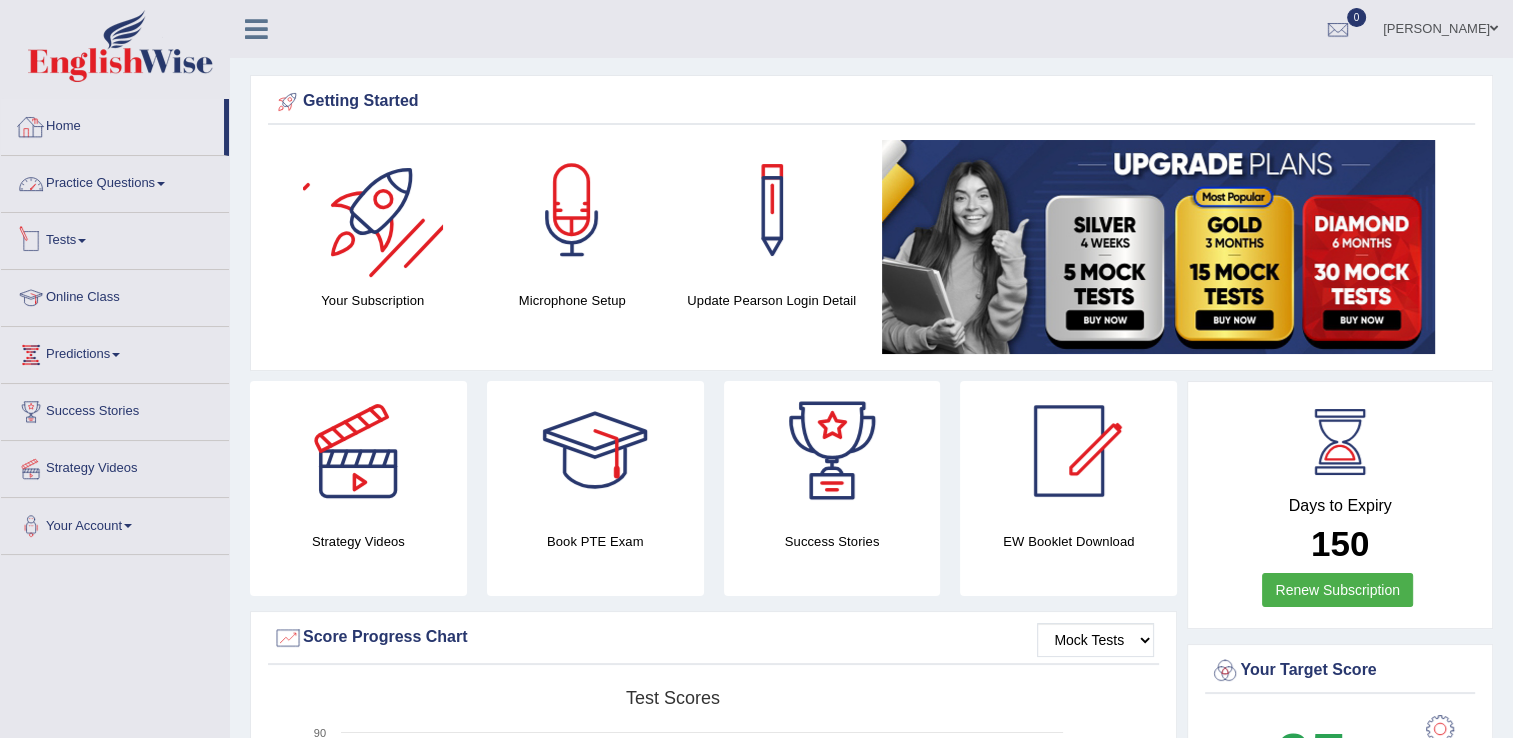 click on "Practice Questions" at bounding box center [115, 181] 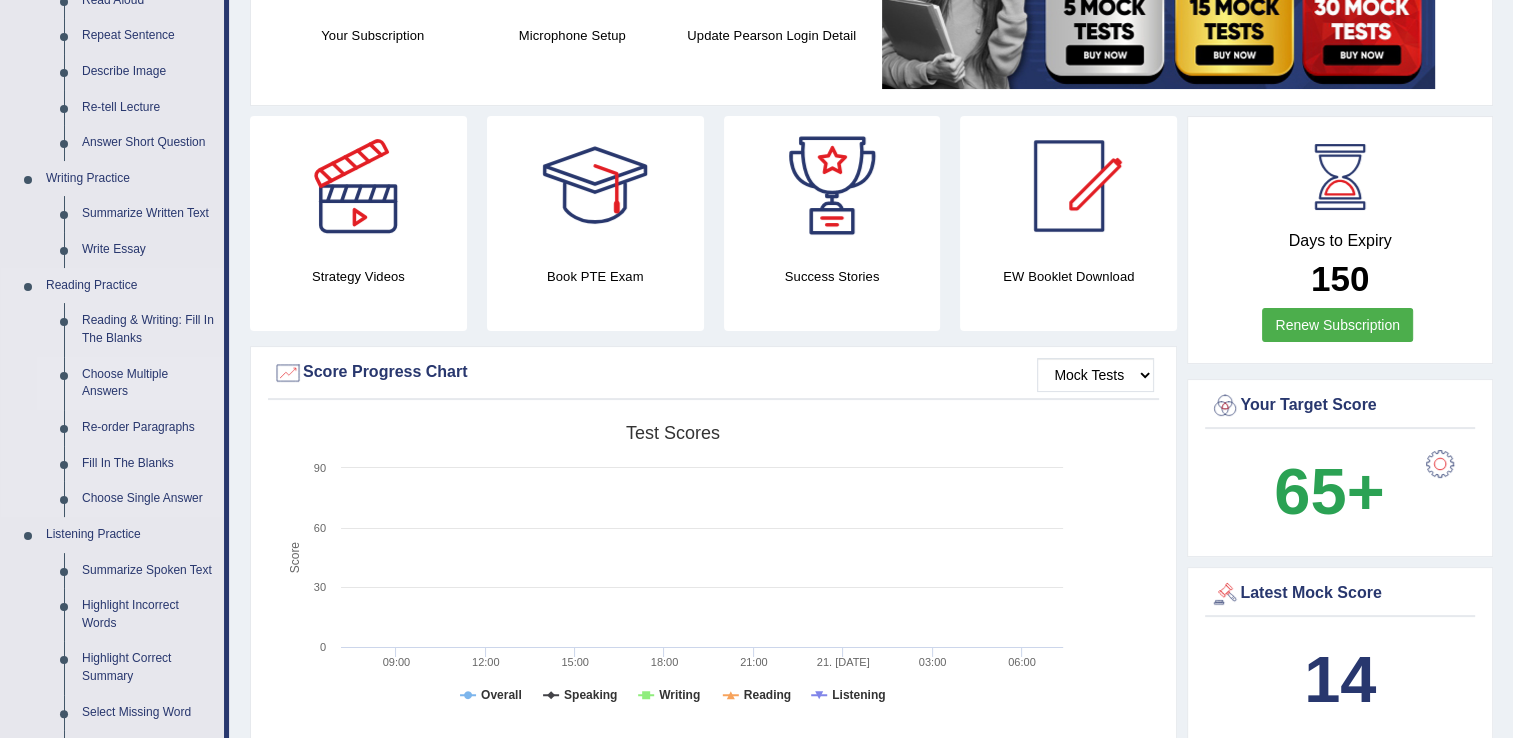 scroll, scrollTop: 300, scrollLeft: 0, axis: vertical 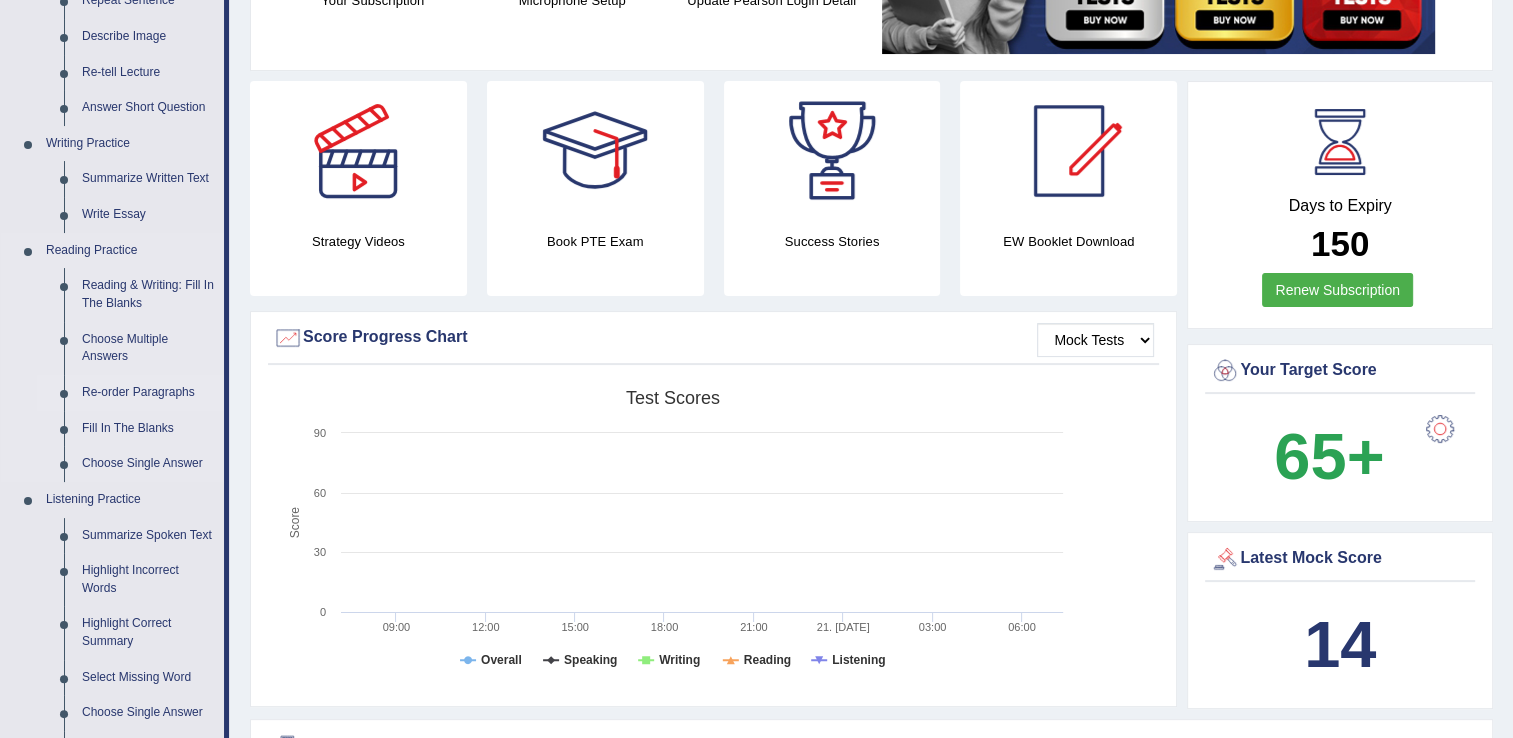 click on "Re-order Paragraphs" at bounding box center (148, 393) 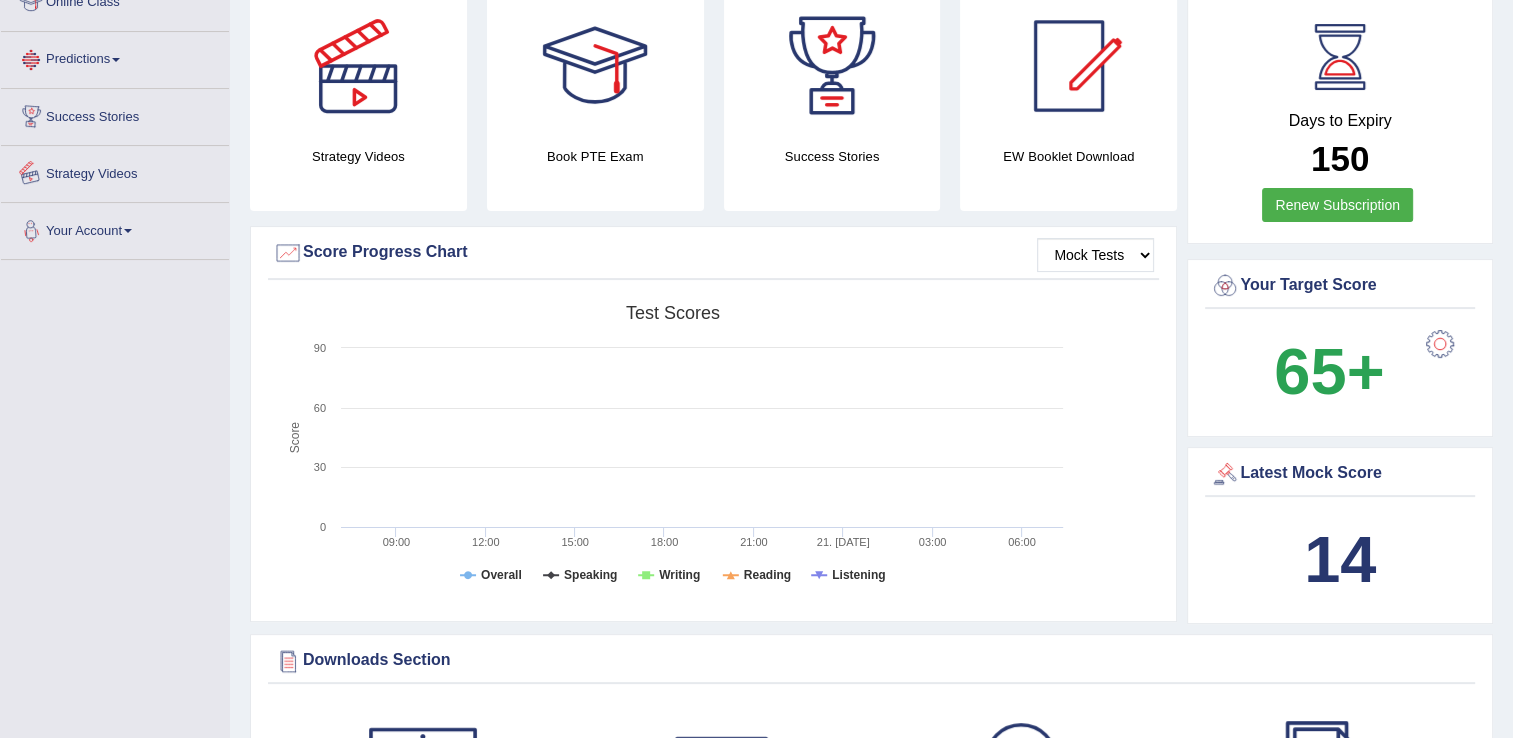 scroll, scrollTop: 436, scrollLeft: 0, axis: vertical 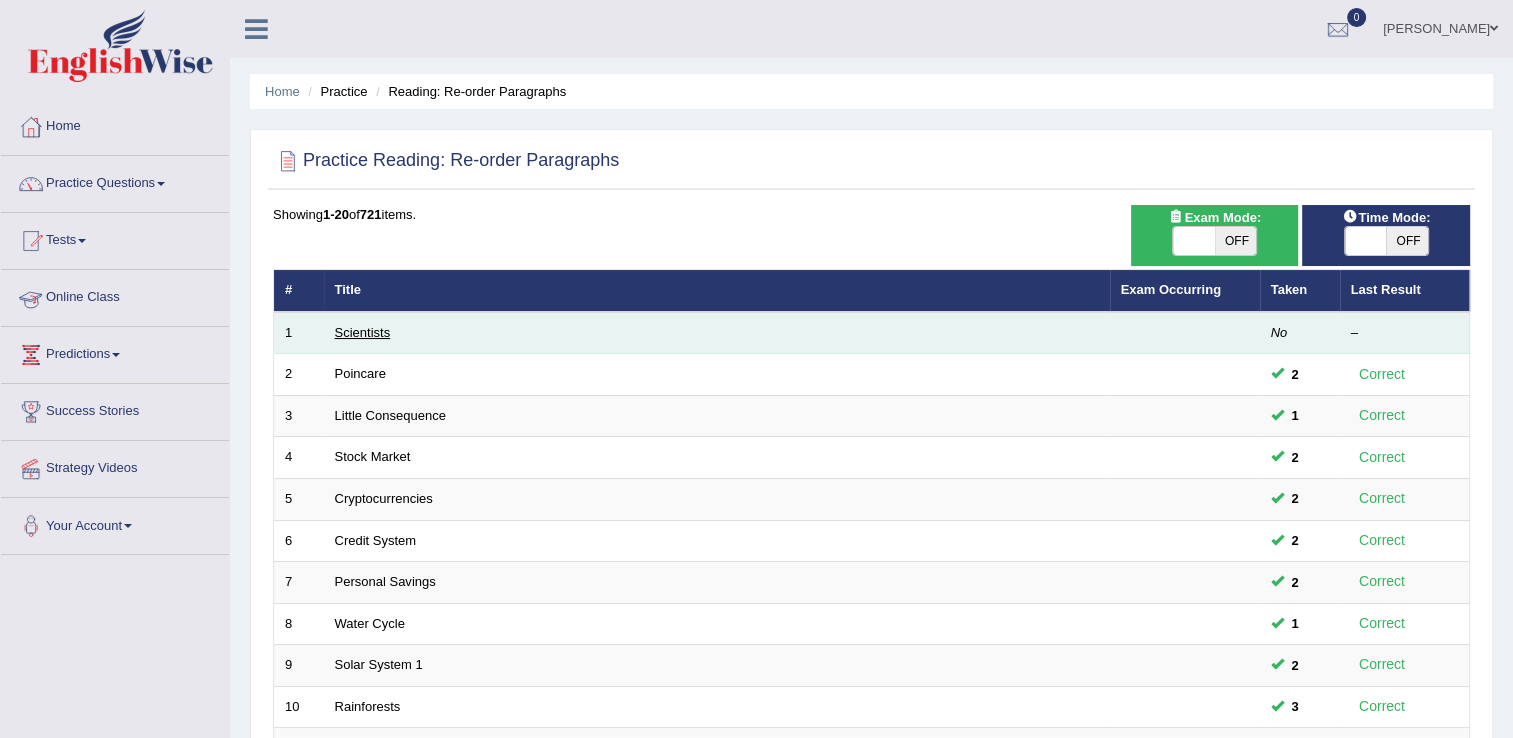 click on "Scientists" at bounding box center [363, 332] 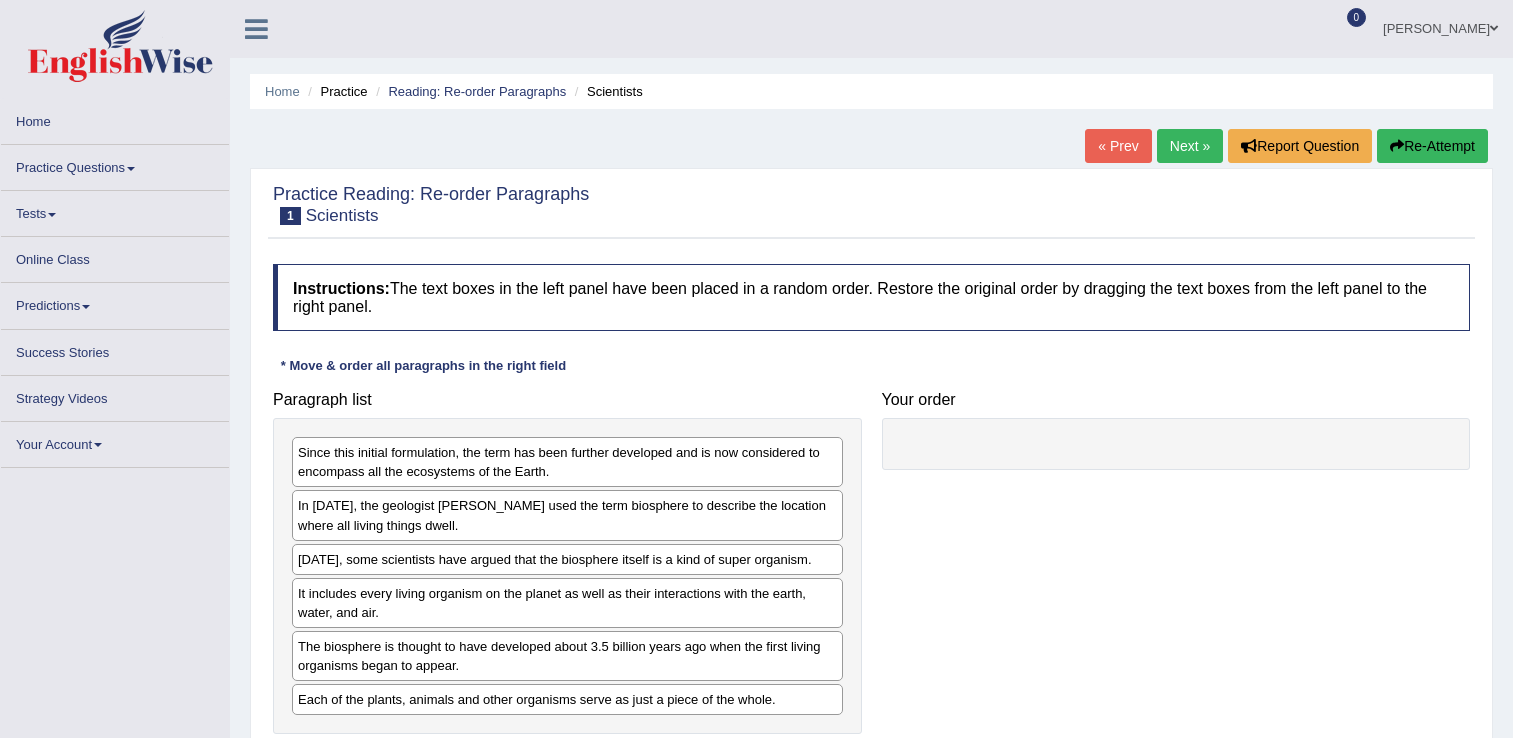scroll, scrollTop: 0, scrollLeft: 0, axis: both 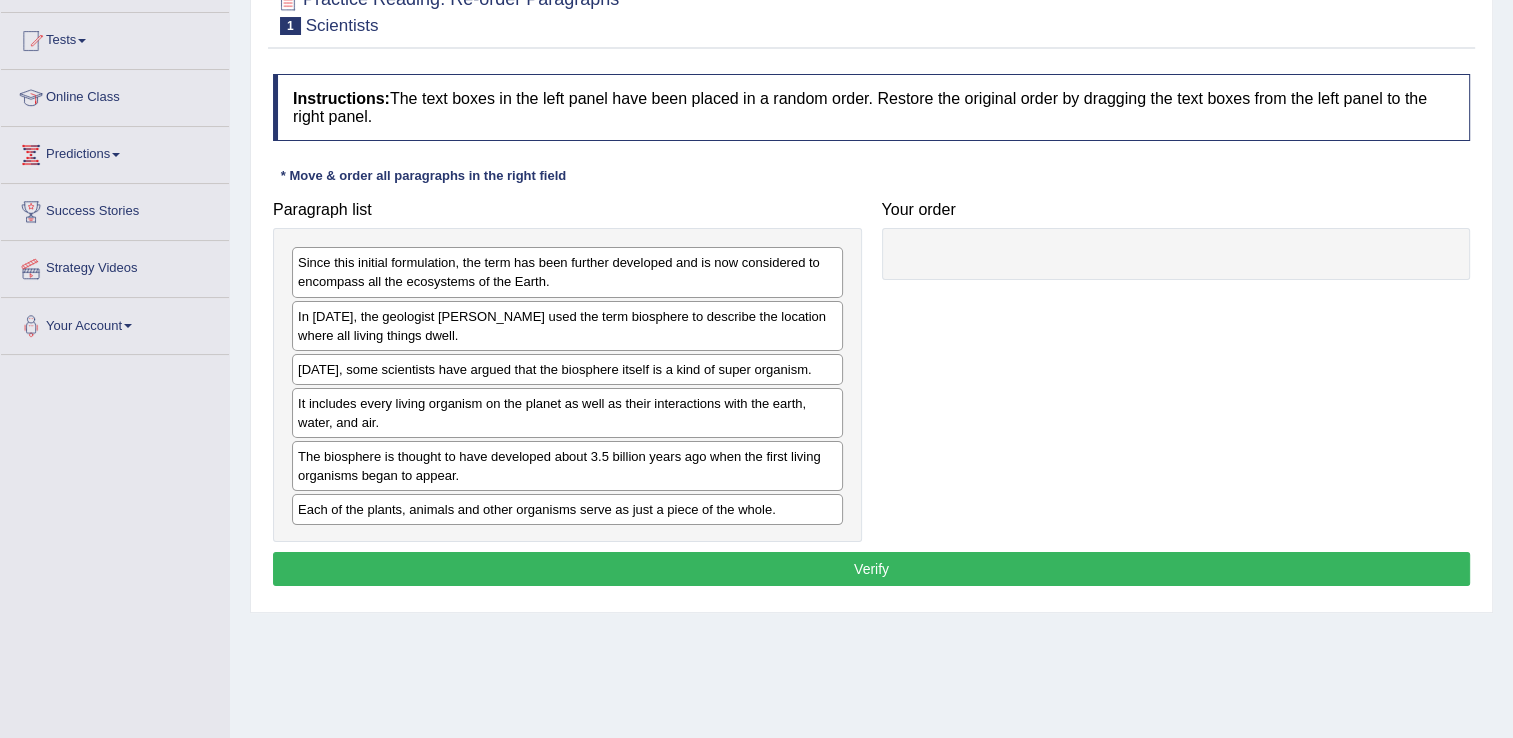 click on "Verify" at bounding box center (871, 569) 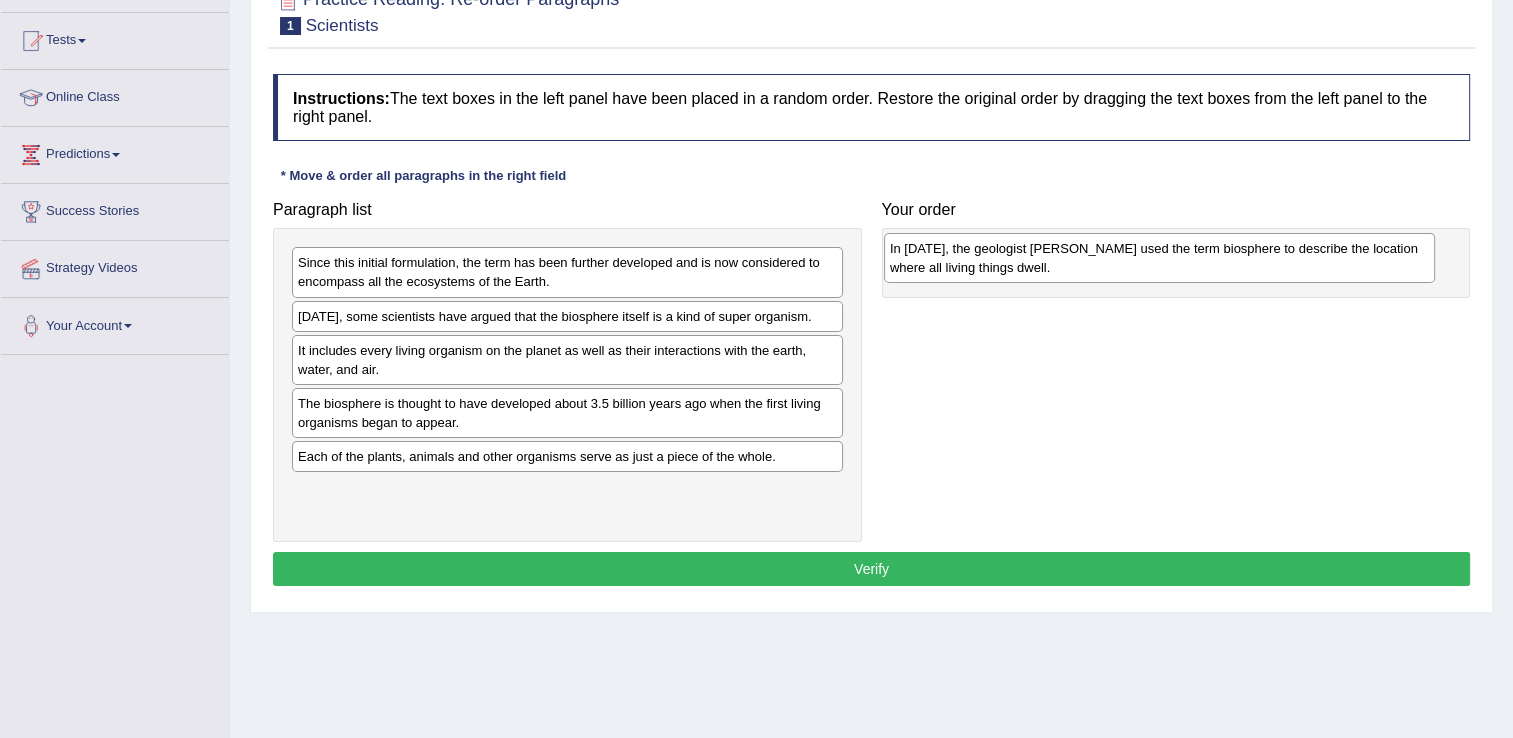 drag, startPoint x: 497, startPoint y: 323, endPoint x: 1089, endPoint y: 256, distance: 595.7793 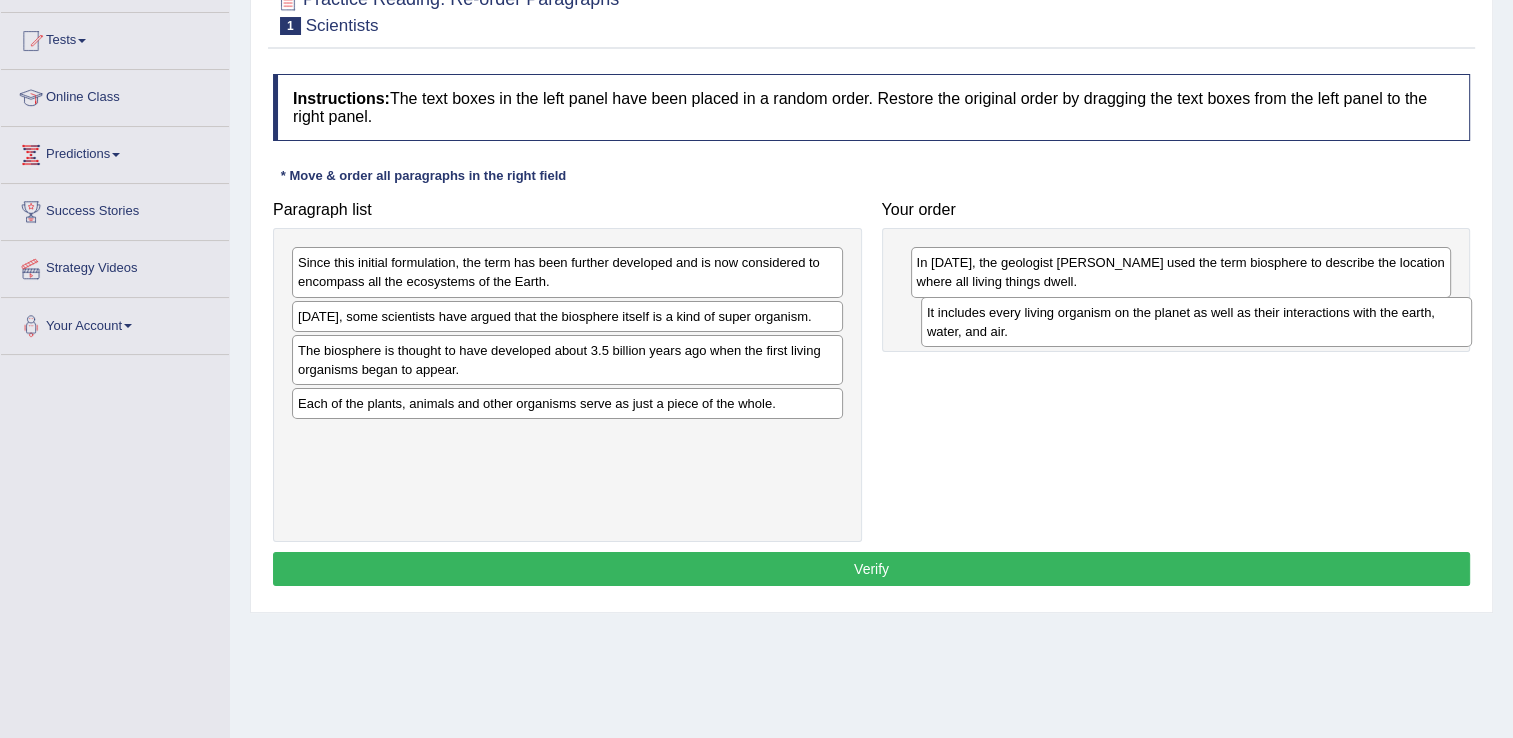 drag, startPoint x: 560, startPoint y: 353, endPoint x: 1189, endPoint y: 316, distance: 630.0873 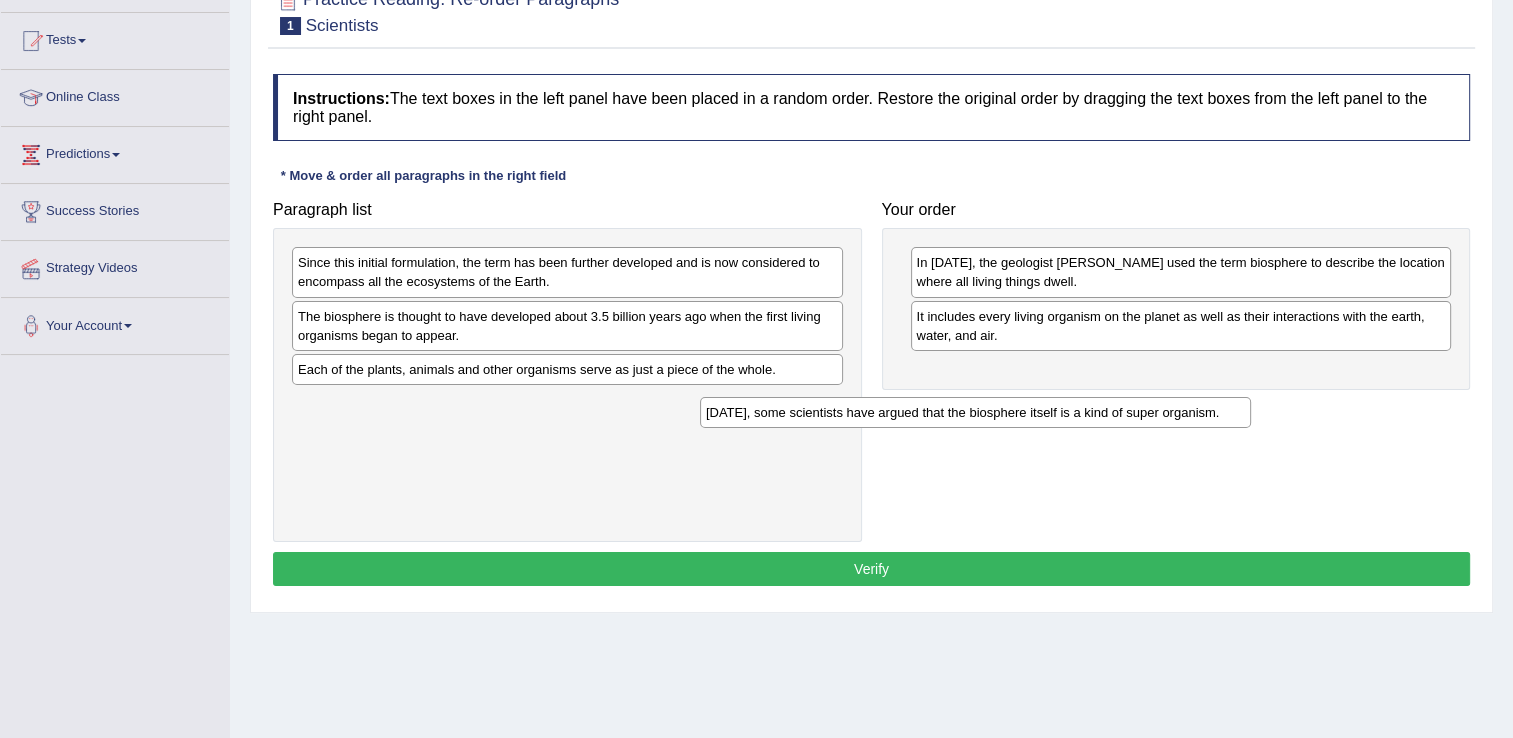drag, startPoint x: 469, startPoint y: 322, endPoint x: 1048, endPoint y: 400, distance: 584.2303 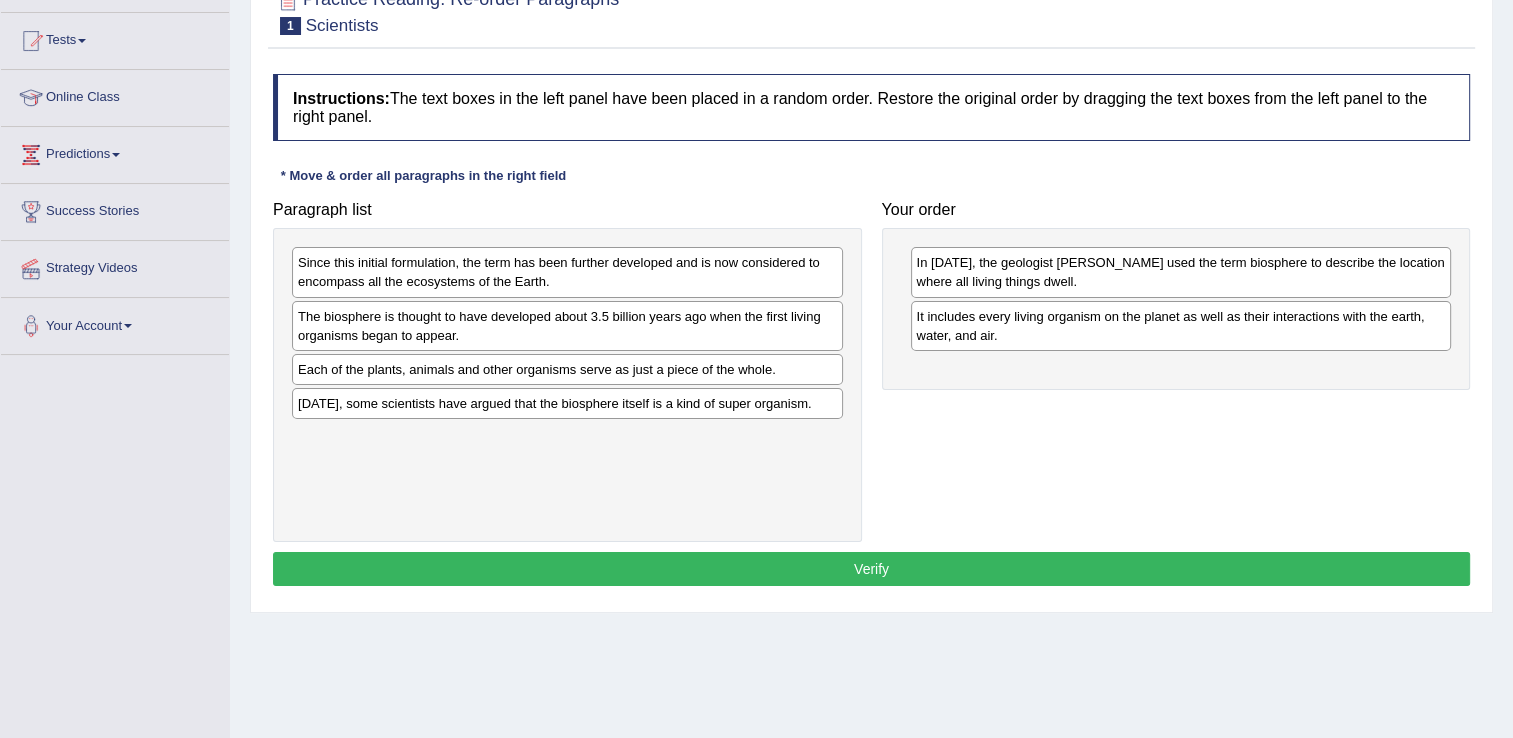 drag, startPoint x: 740, startPoint y: 354, endPoint x: 880, endPoint y: 294, distance: 152.31546 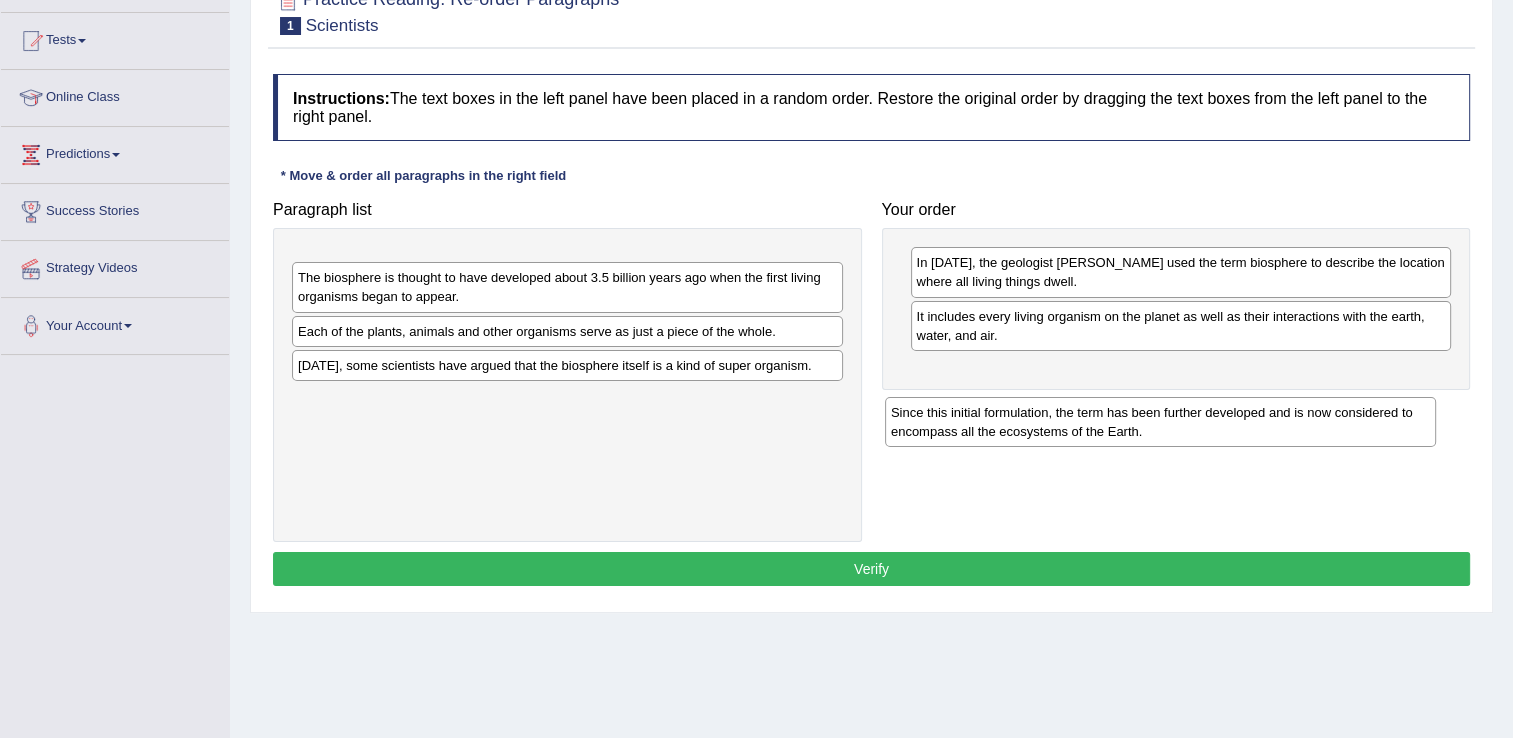 drag, startPoint x: 804, startPoint y: 268, endPoint x: 1214, endPoint y: 394, distance: 428.92422 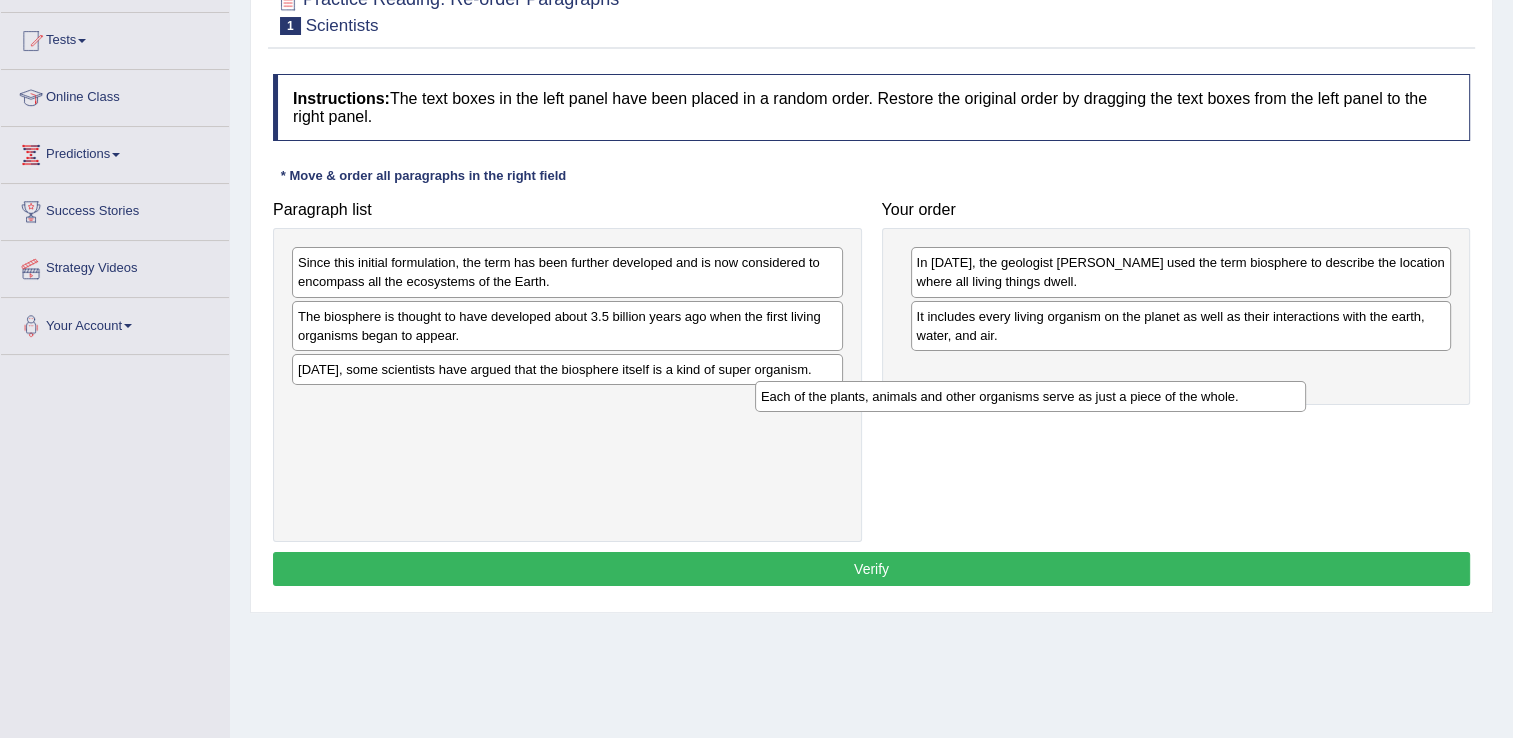 drag, startPoint x: 828, startPoint y: 368, endPoint x: 1504, endPoint y: 386, distance: 676.2396 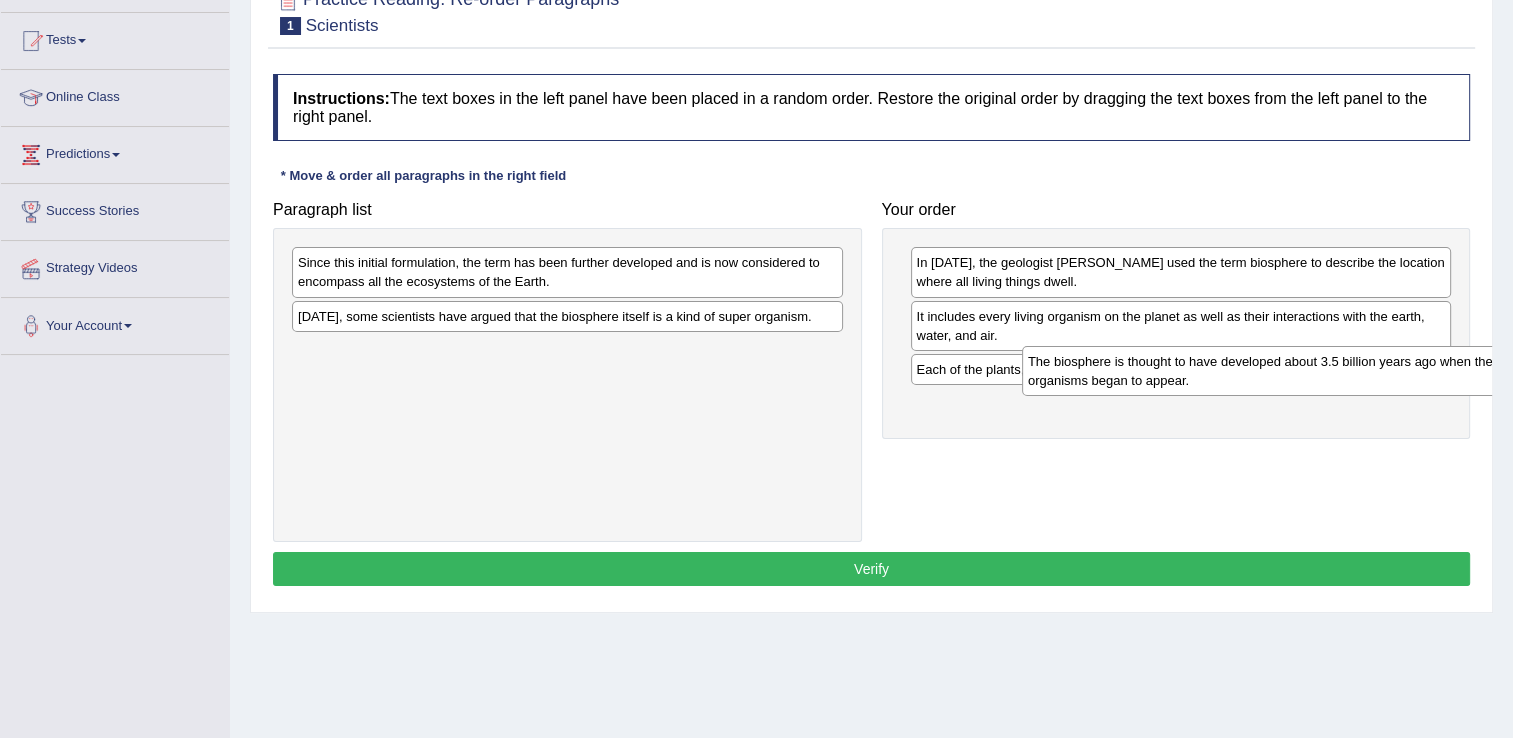 drag, startPoint x: 802, startPoint y: 312, endPoint x: 1499, endPoint y: 363, distance: 698.86334 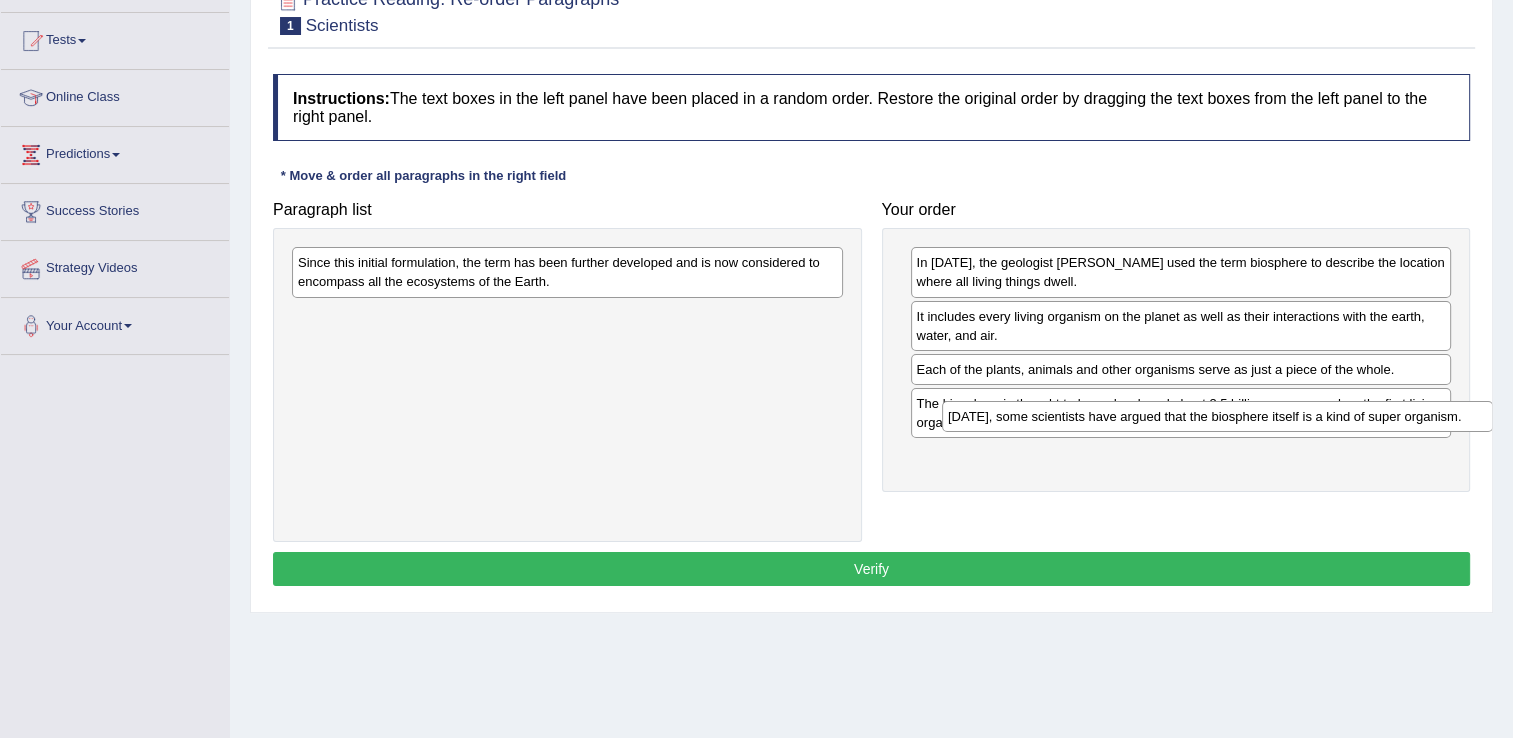 drag, startPoint x: 834, startPoint y: 322, endPoint x: 1484, endPoint y: 423, distance: 657.8001 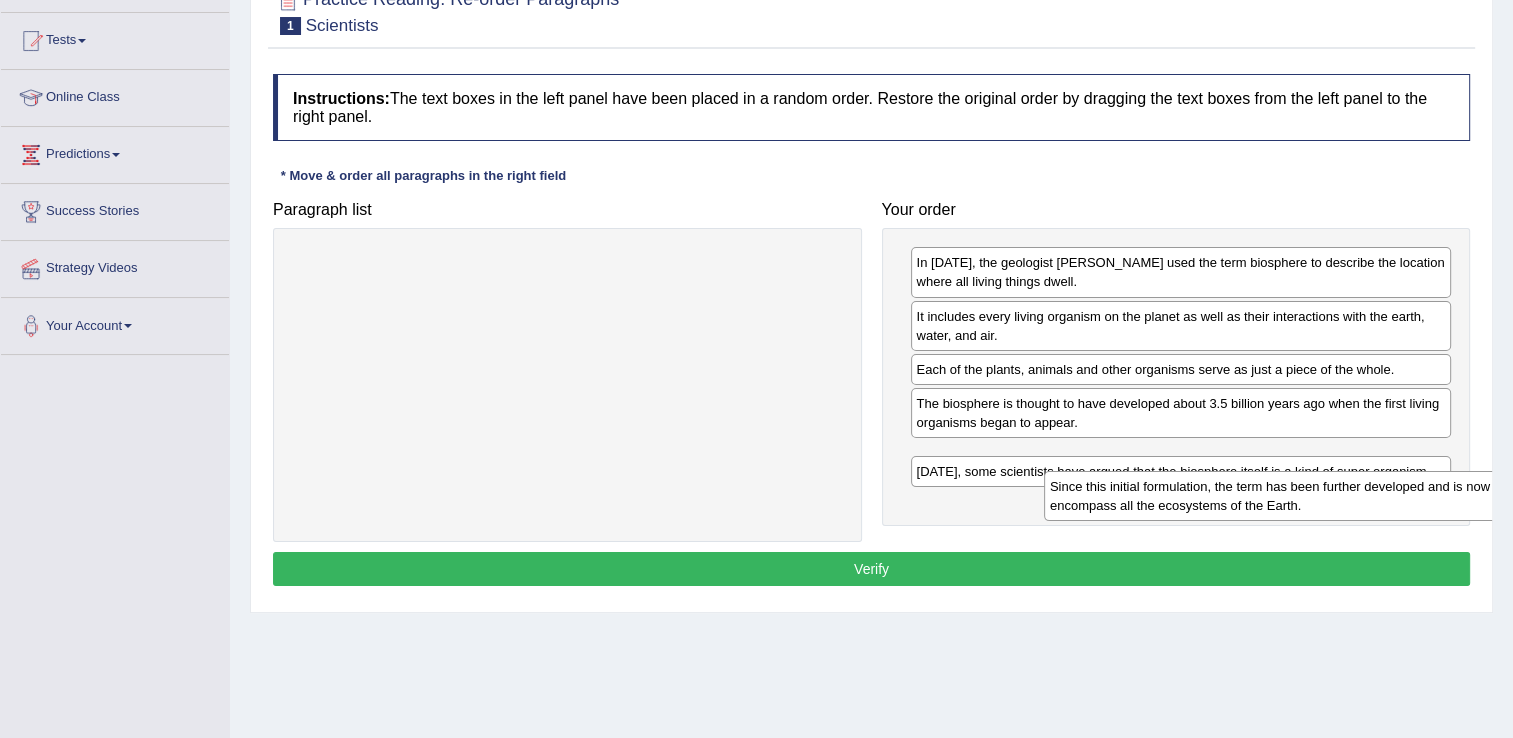 drag, startPoint x: 767, startPoint y: 260, endPoint x: 1505, endPoint y: 489, distance: 772.71277 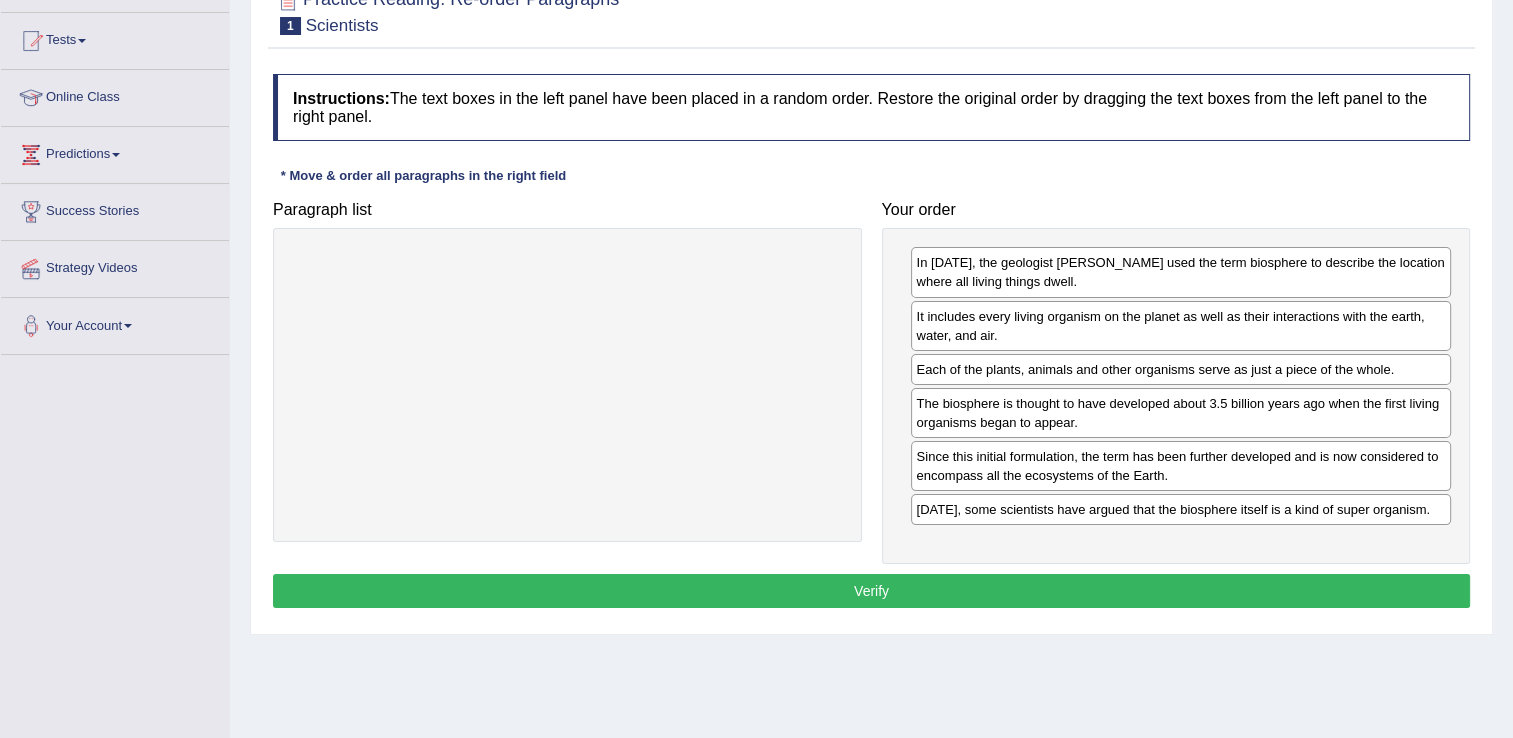 click on "Verify" at bounding box center (871, 591) 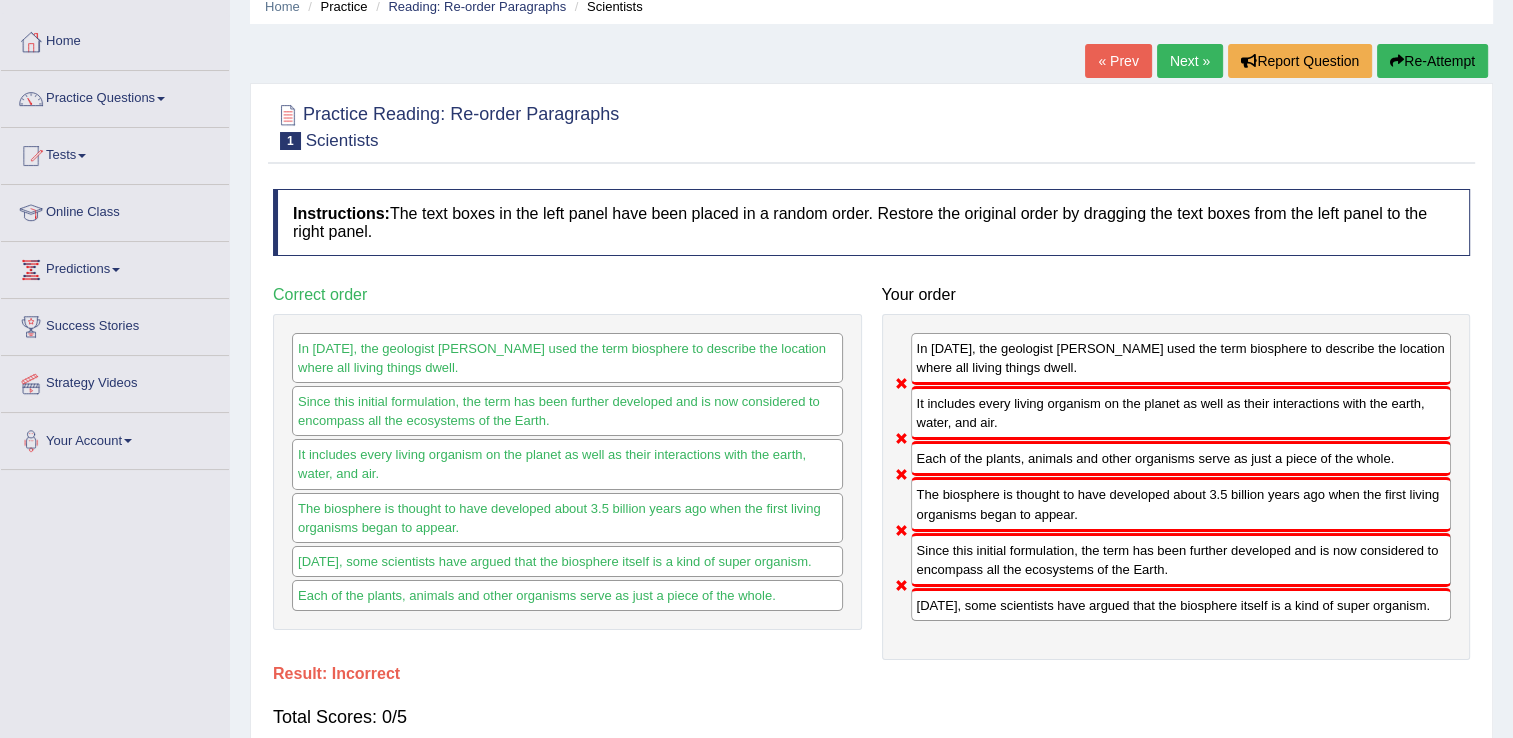 scroll, scrollTop: 0, scrollLeft: 0, axis: both 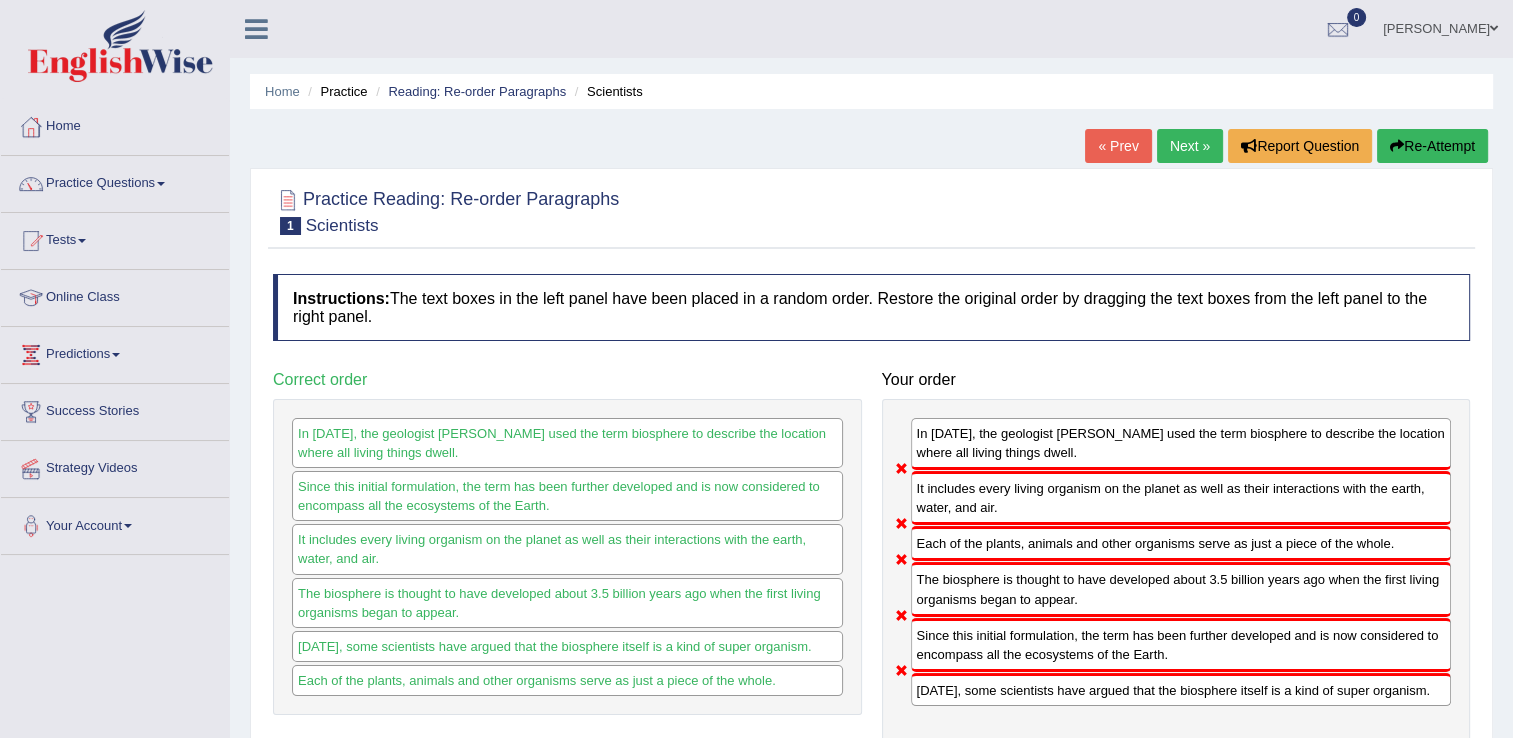 click on "Re-Attempt" at bounding box center [1432, 146] 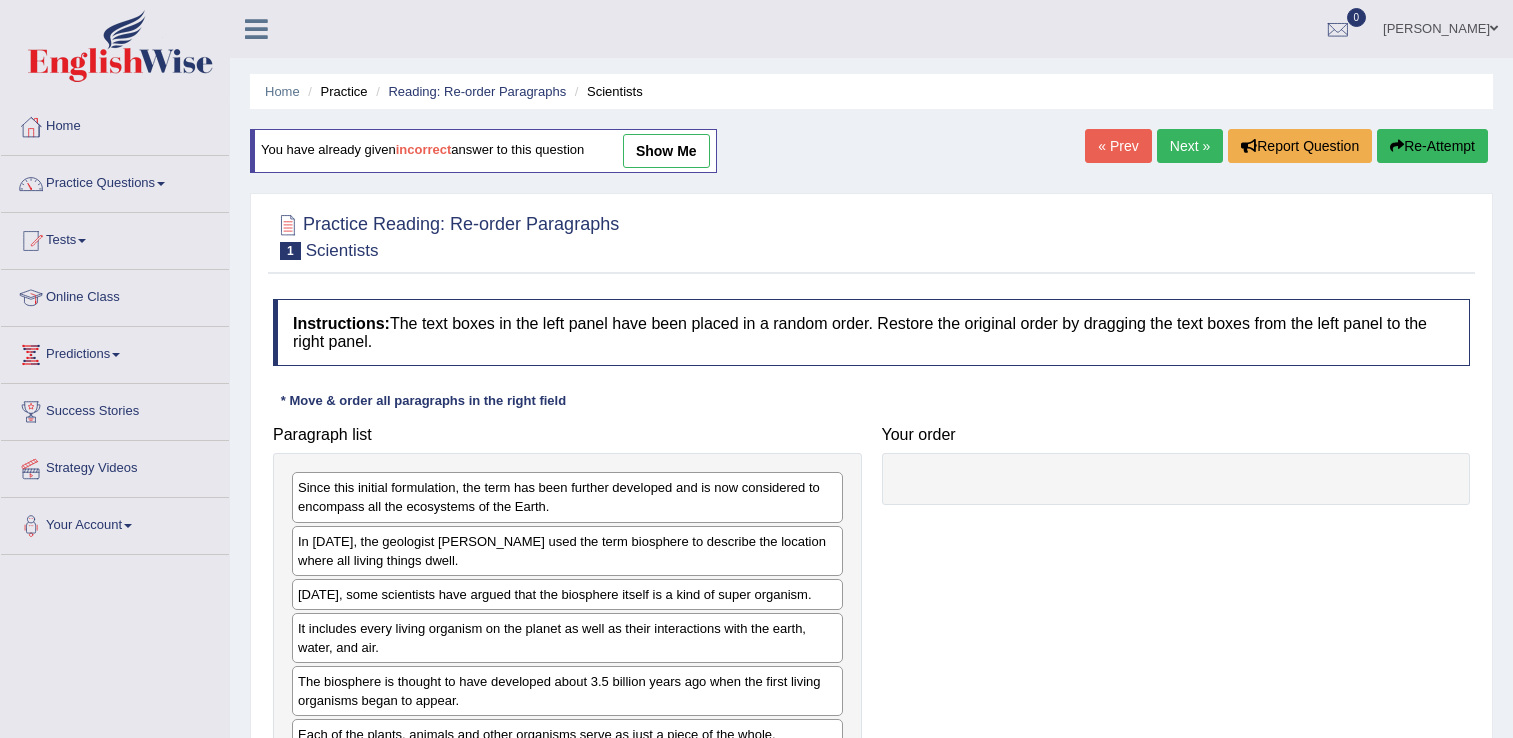 scroll, scrollTop: 0, scrollLeft: 0, axis: both 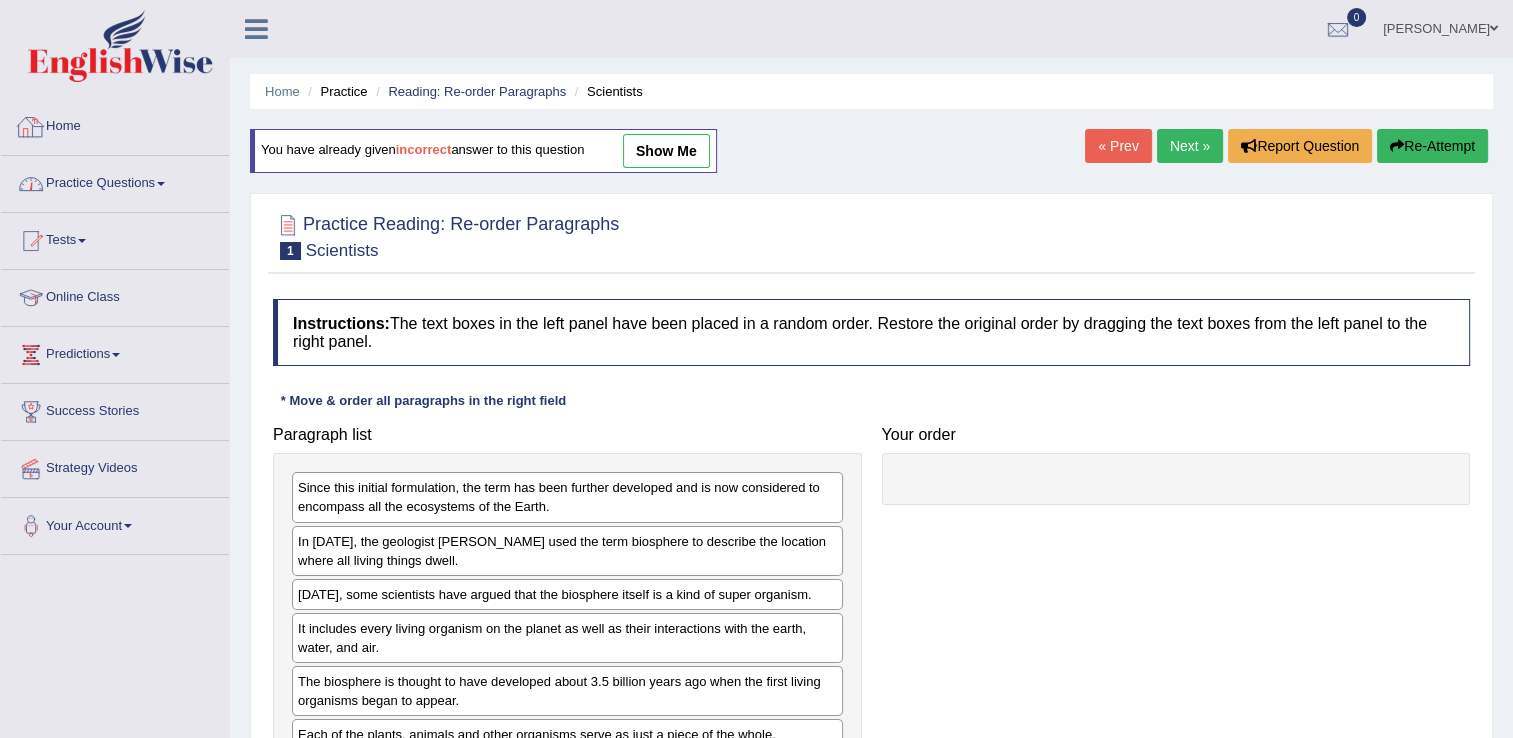 click on "Practice Questions" at bounding box center (115, 181) 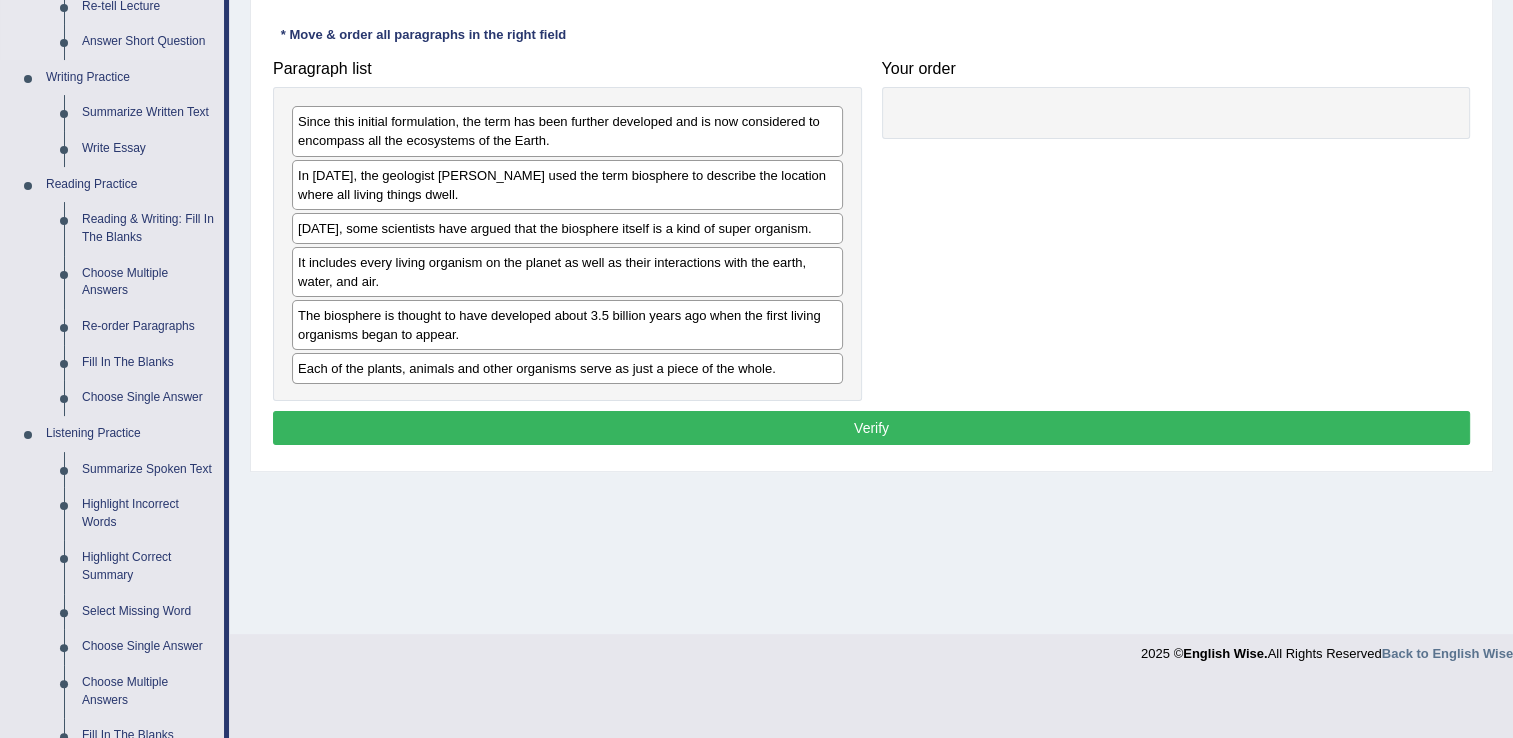 scroll, scrollTop: 0, scrollLeft: 0, axis: both 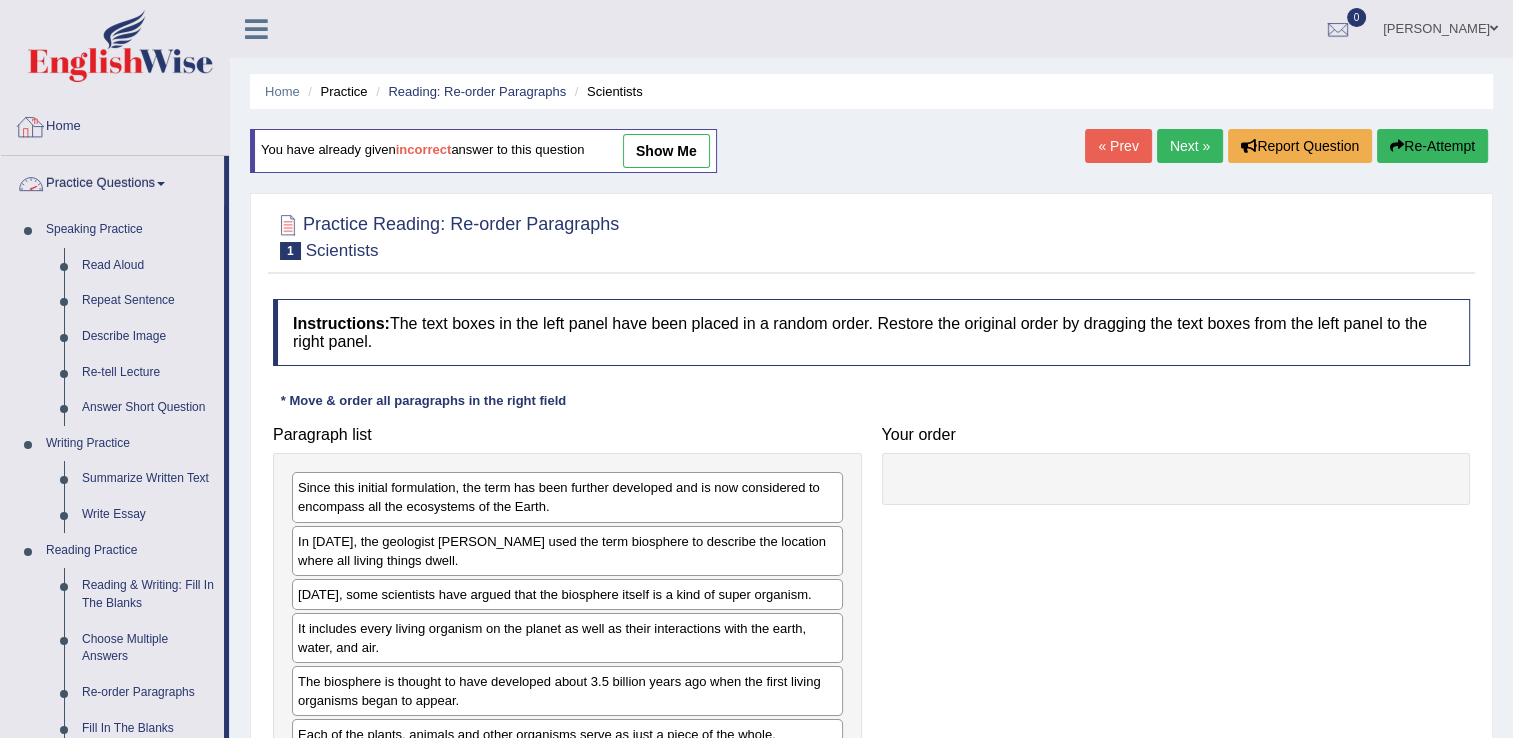 click on "Home" at bounding box center (115, 124) 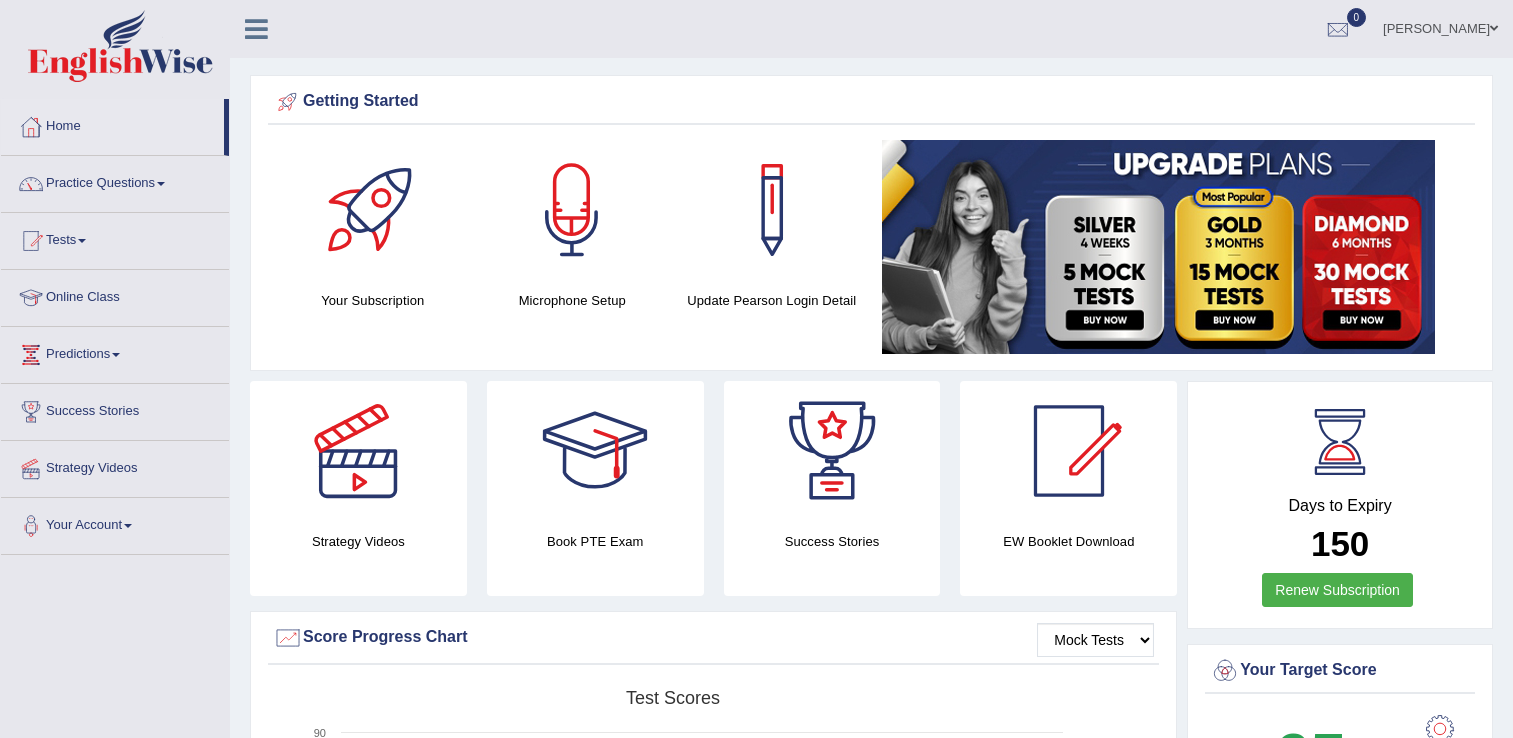 scroll, scrollTop: 0, scrollLeft: 0, axis: both 